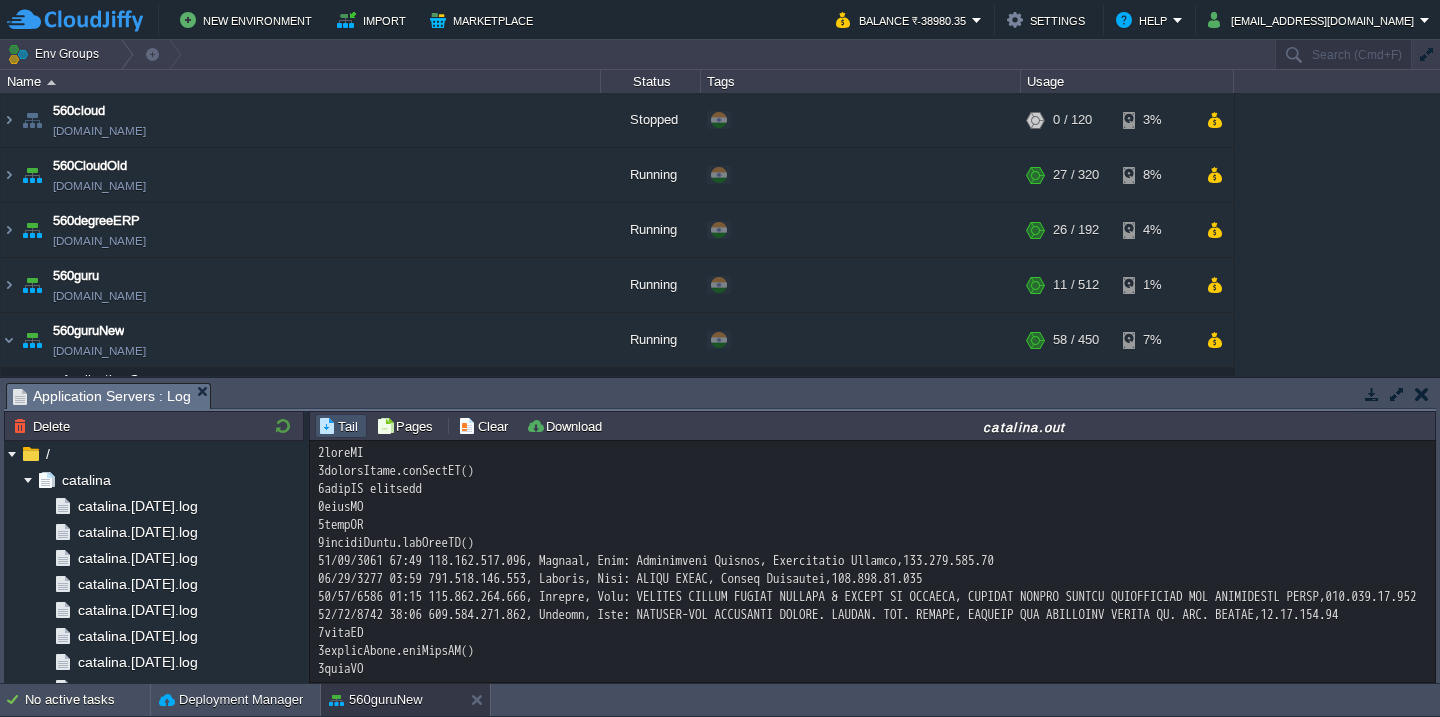 scroll, scrollTop: 0, scrollLeft: 0, axis: both 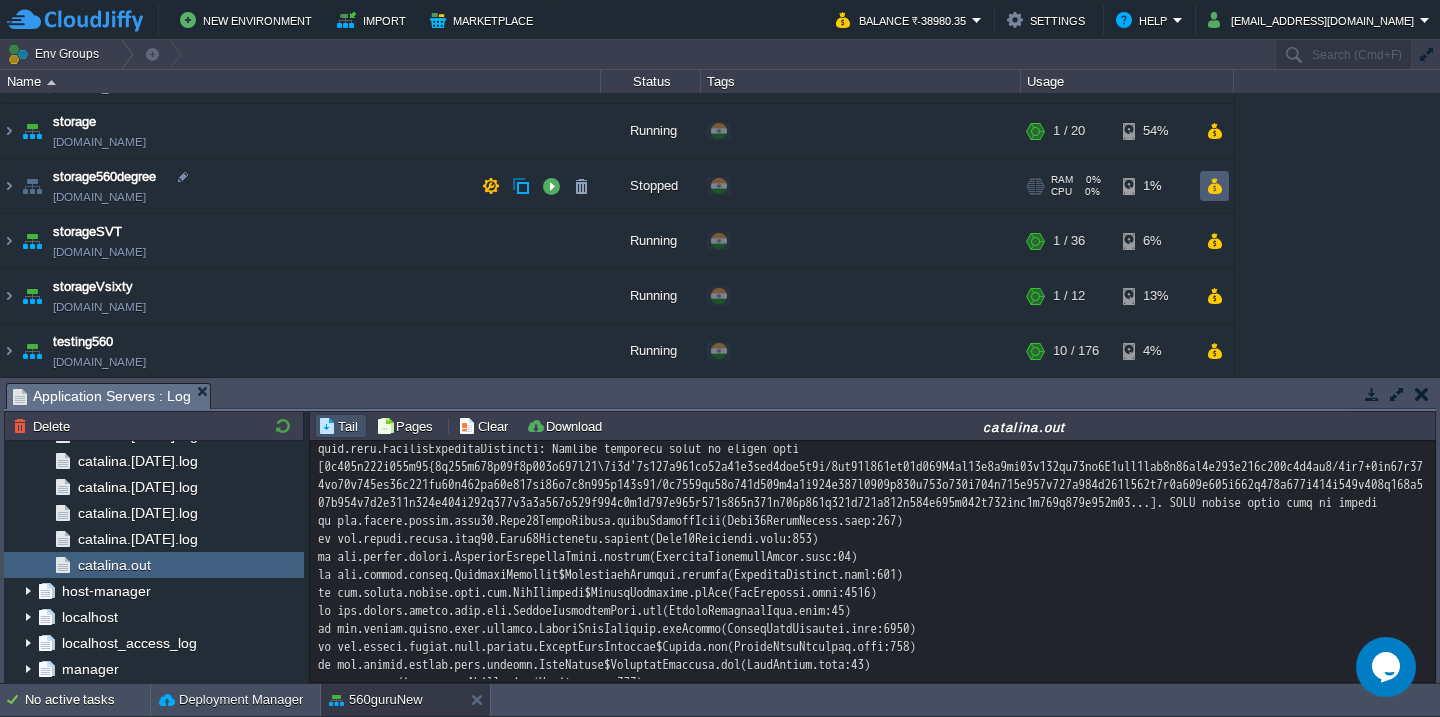 click at bounding box center (1214, 186) 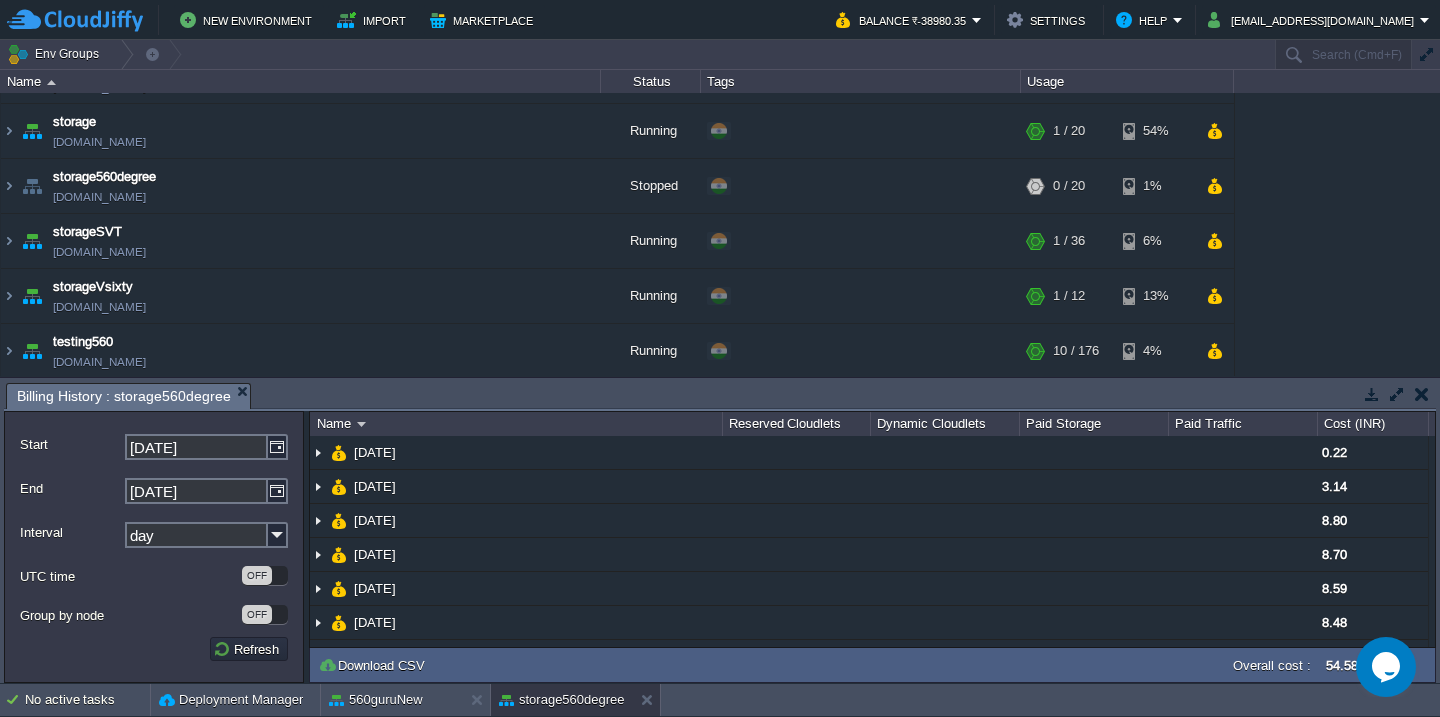 click at bounding box center (1422, 394) 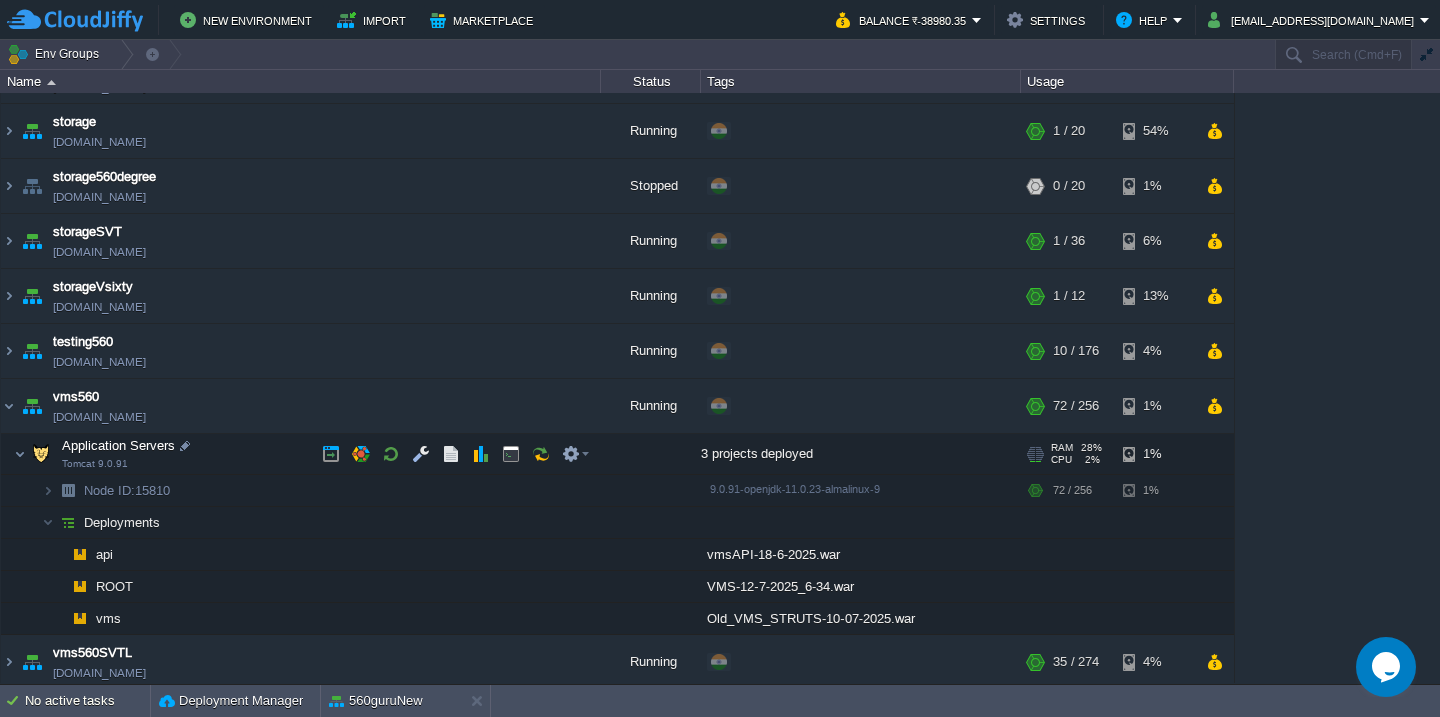 click on "Application Servers Tomcat 9.0.91" at bounding box center [301, 454] 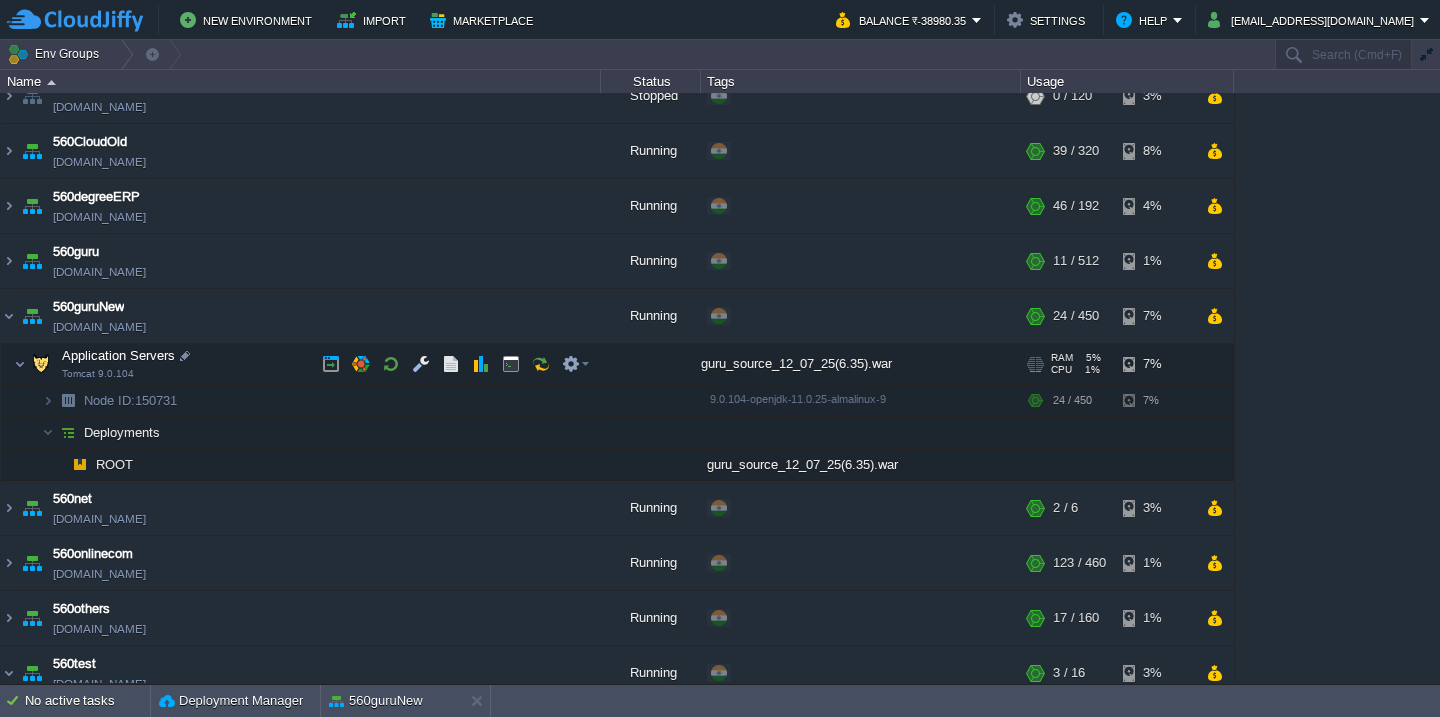 scroll, scrollTop: 0, scrollLeft: 0, axis: both 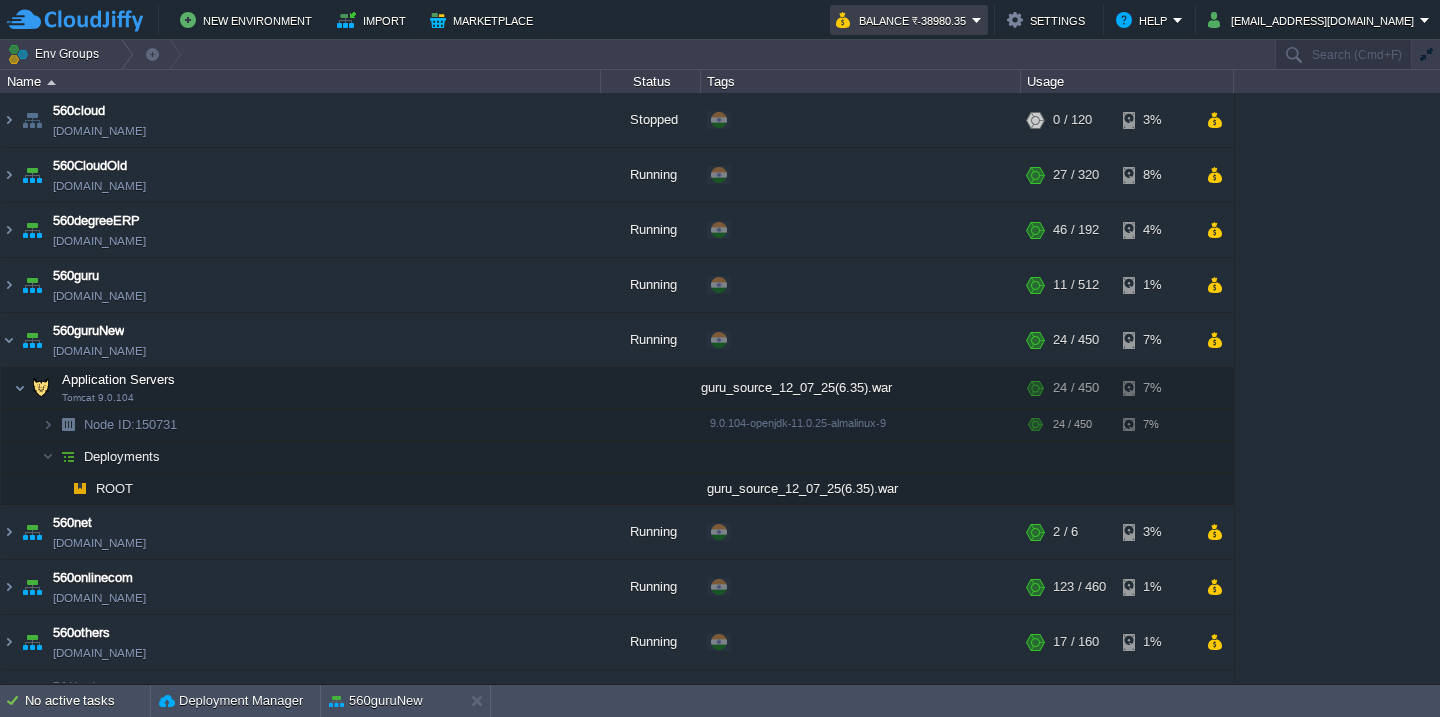 click on "Balance ₹-38980.35" at bounding box center (909, 20) 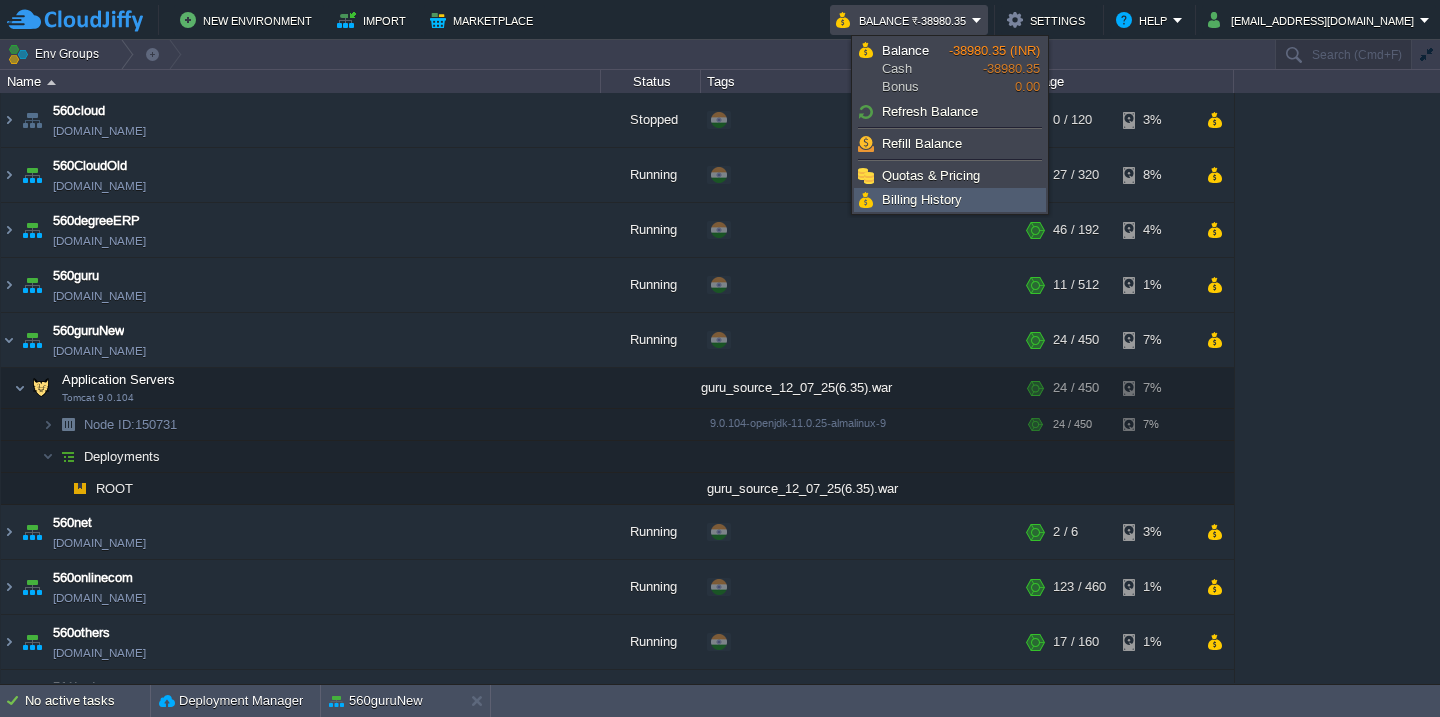 click on "Billing History" at bounding box center [922, 199] 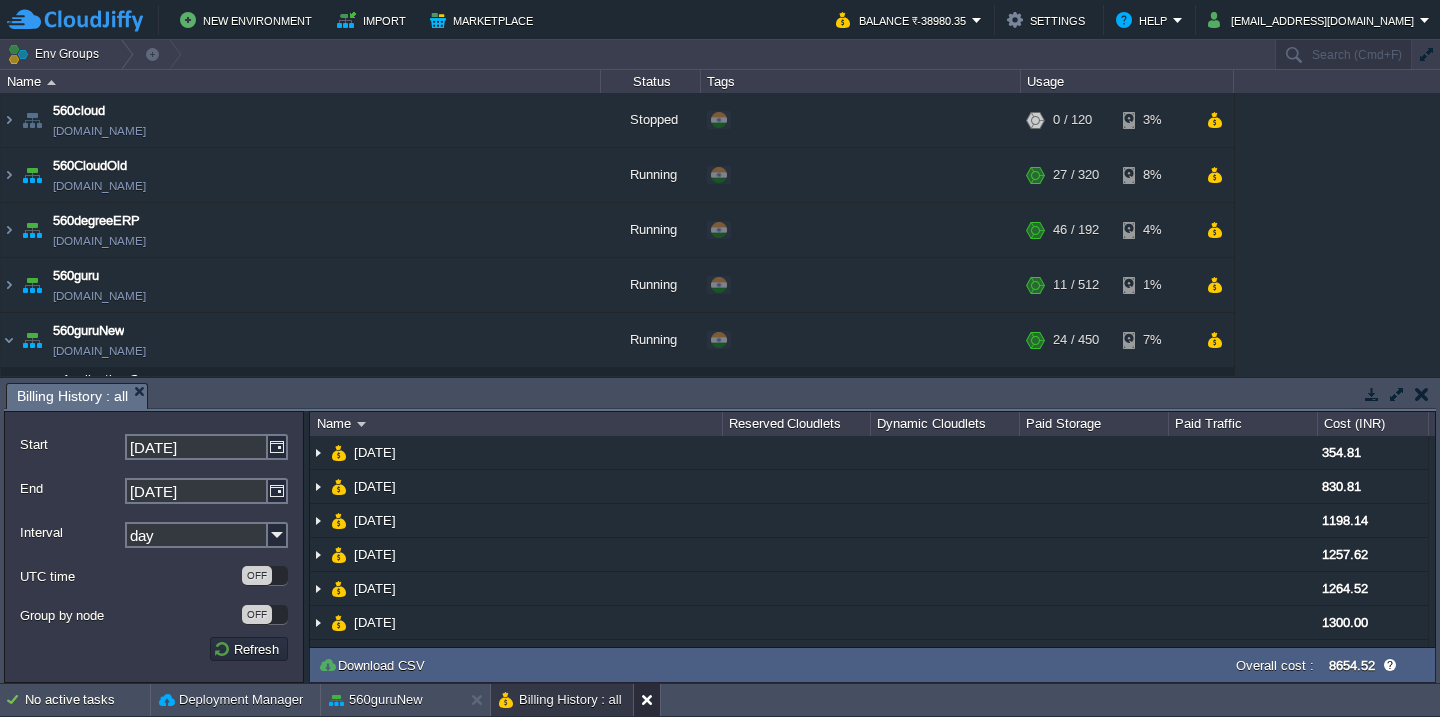 click at bounding box center [651, 700] 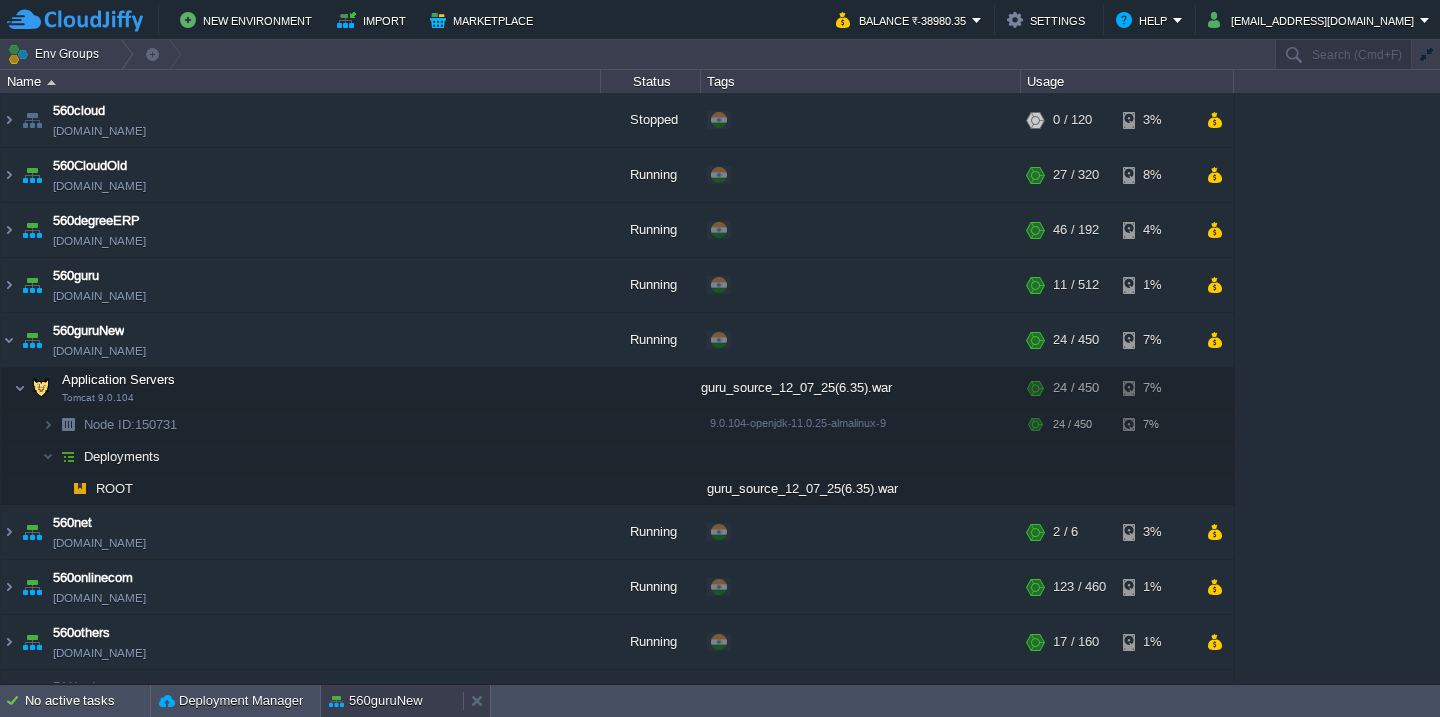 click on "560guruNew" at bounding box center [376, 701] 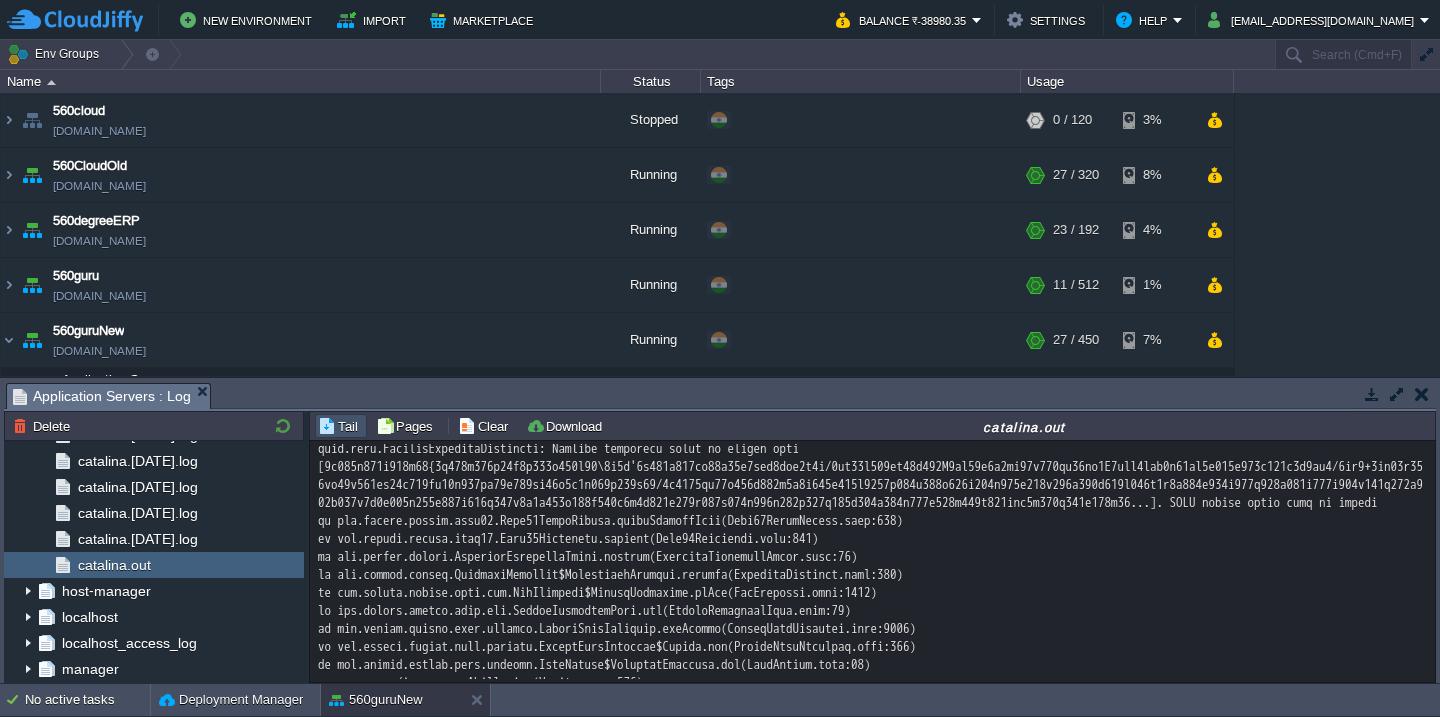 click at bounding box center (872, 8090) 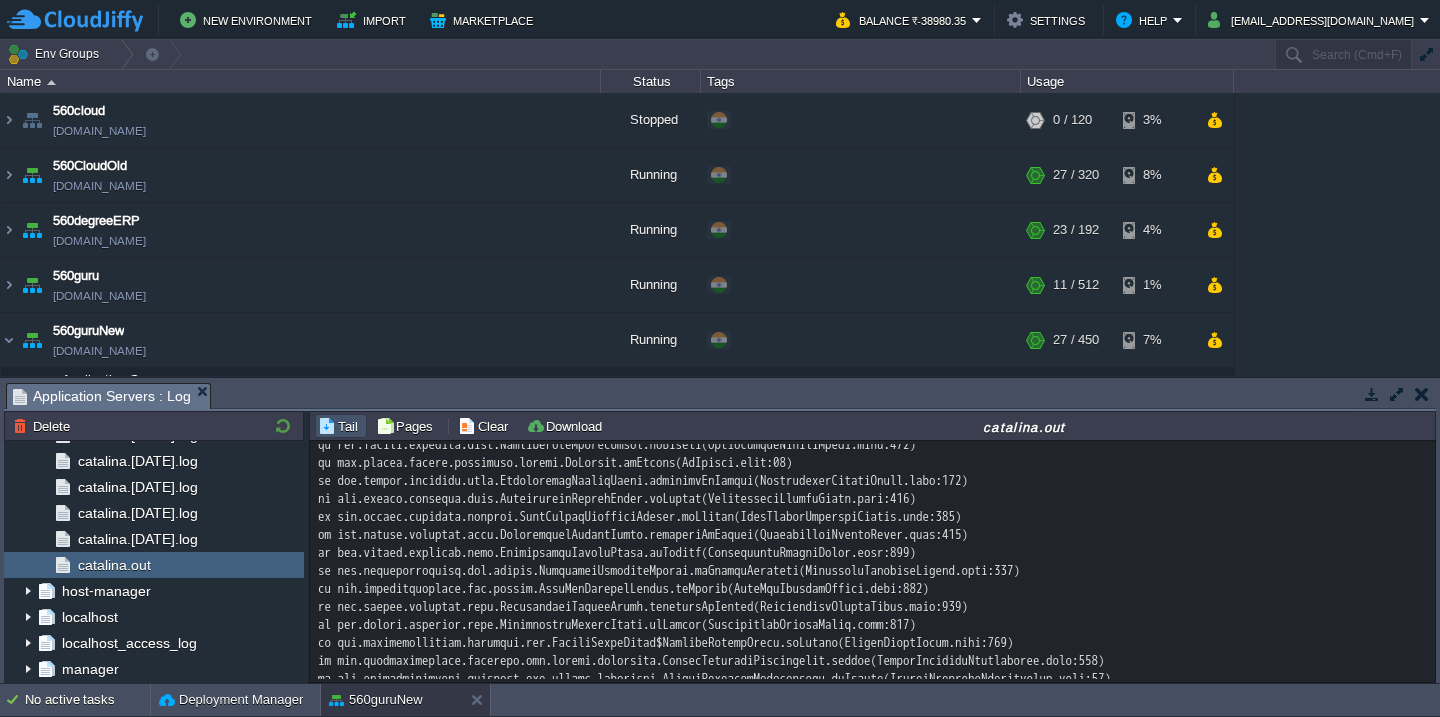 scroll, scrollTop: 14251, scrollLeft: 0, axis: vertical 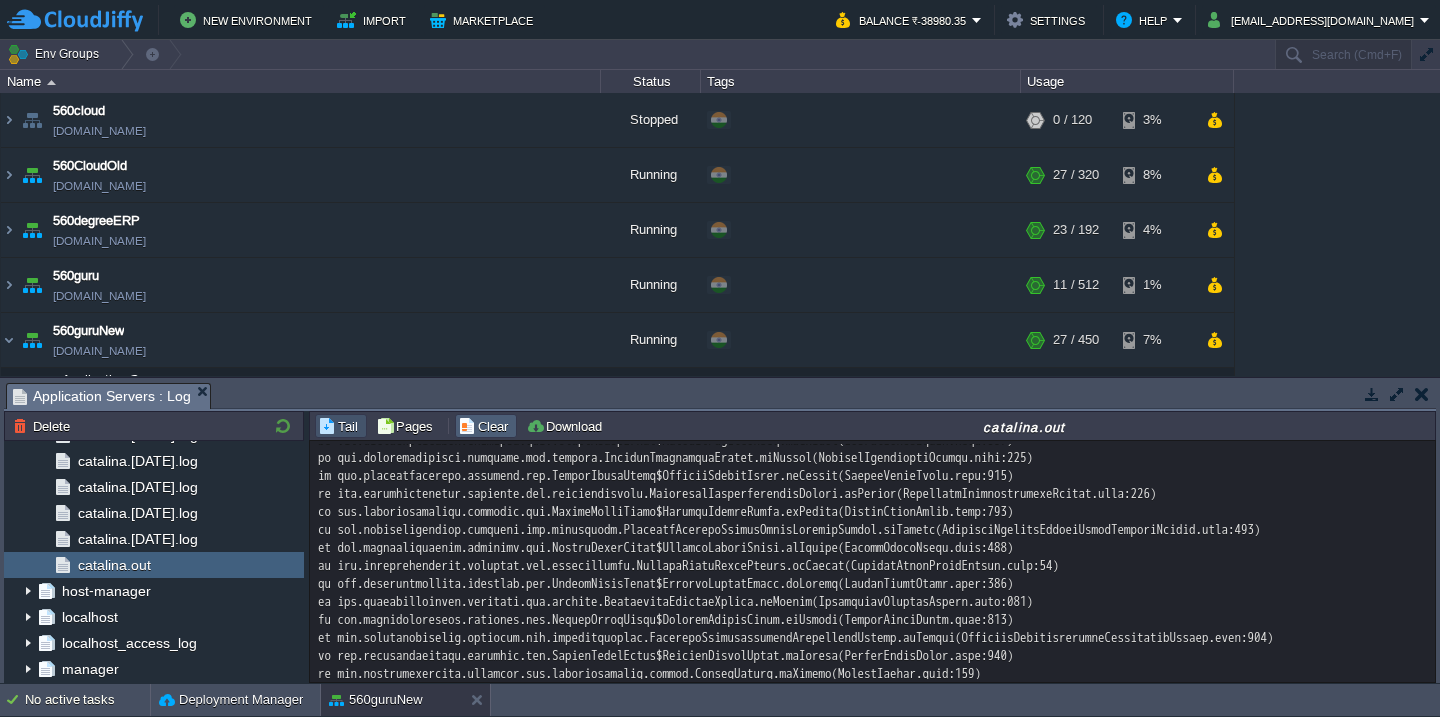 click on "Clear" at bounding box center (486, 426) 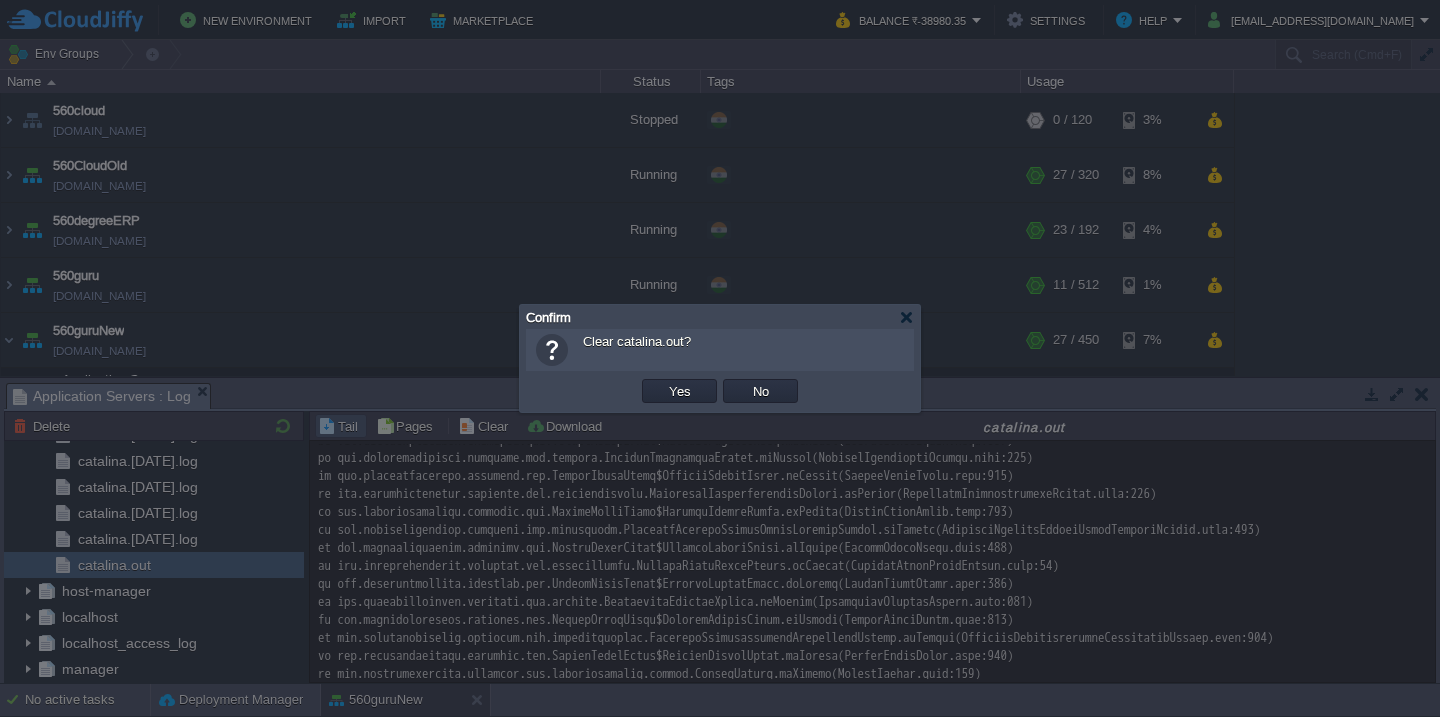 type 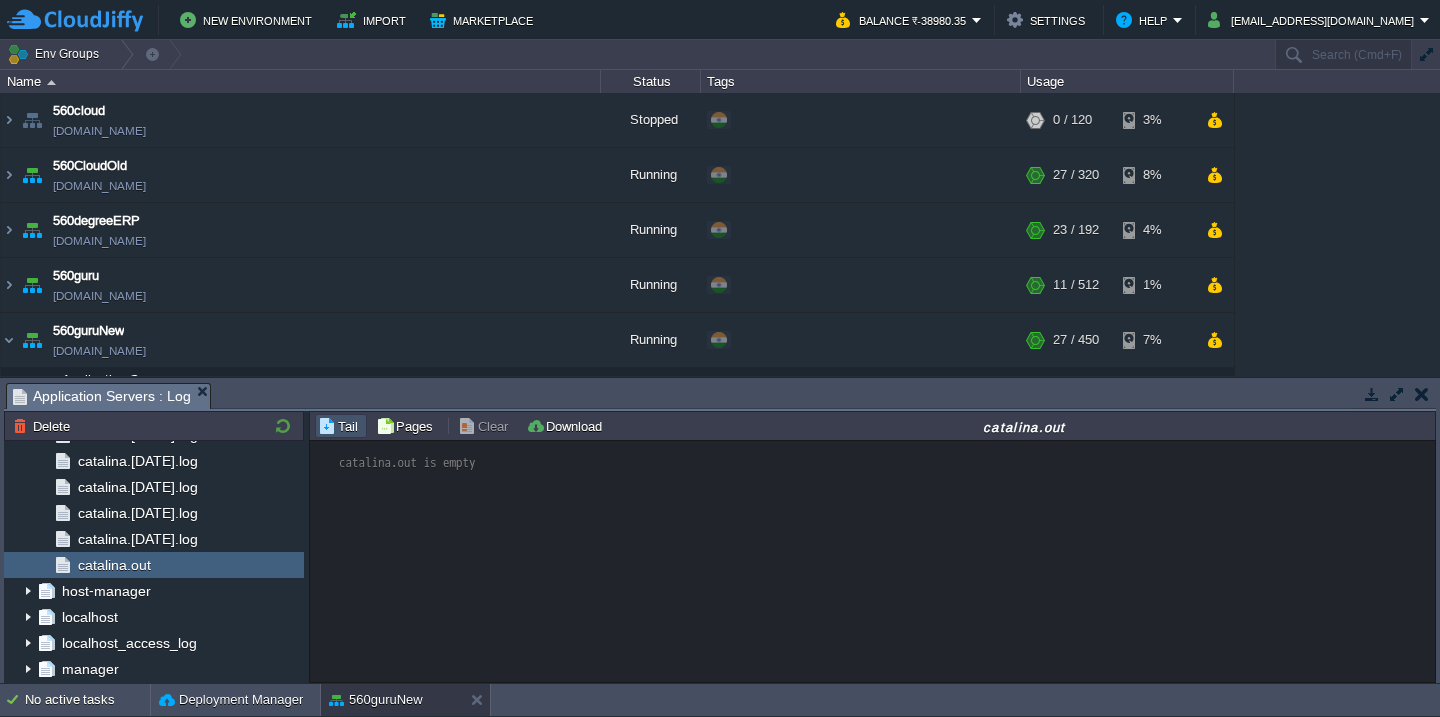 scroll, scrollTop: 0, scrollLeft: 0, axis: both 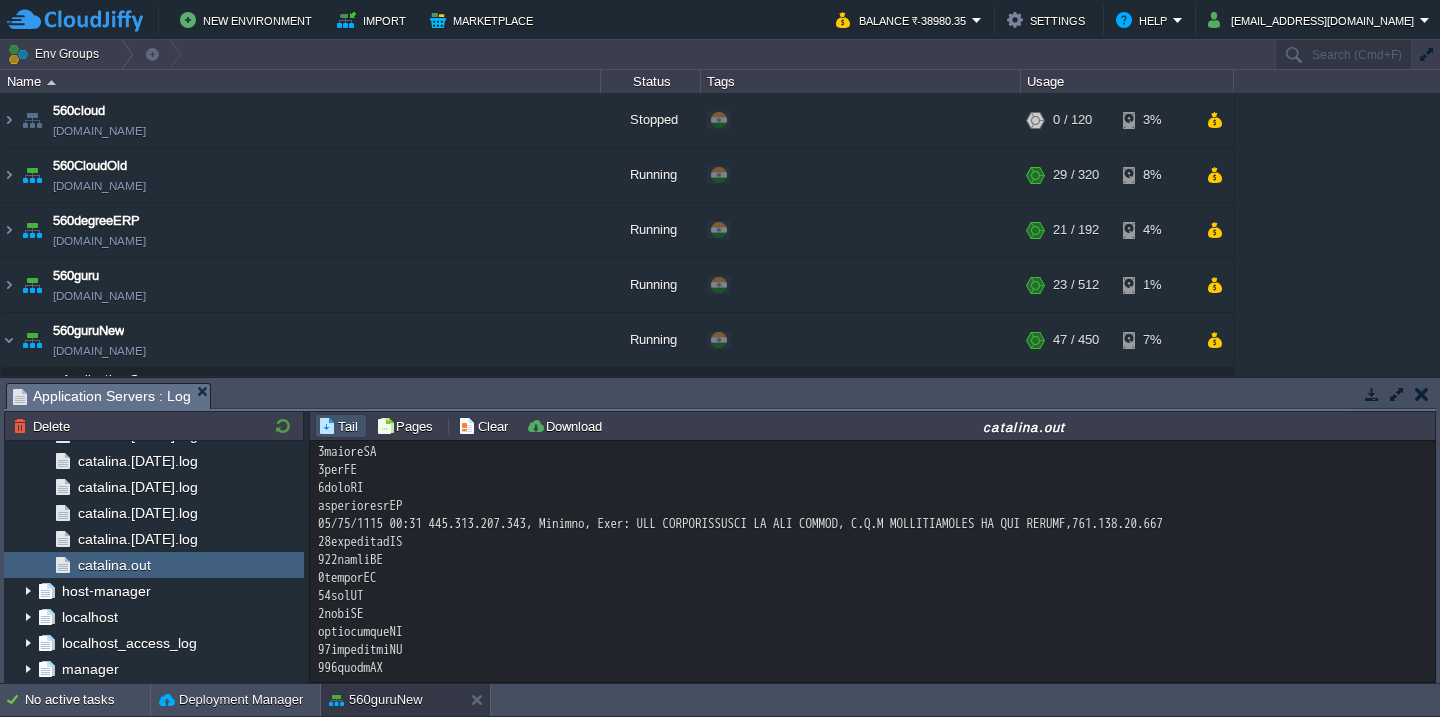 click at bounding box center [872, 416] 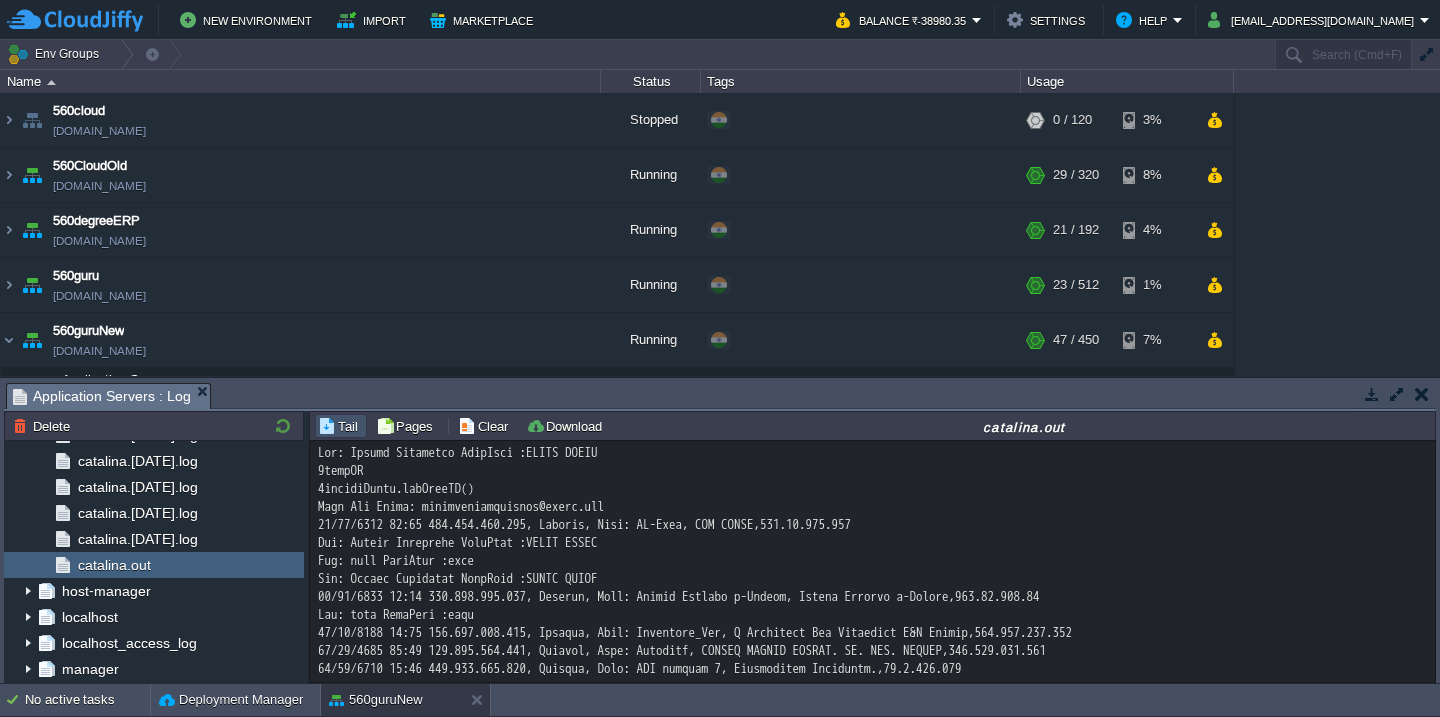 scroll, scrollTop: 361, scrollLeft: 0, axis: vertical 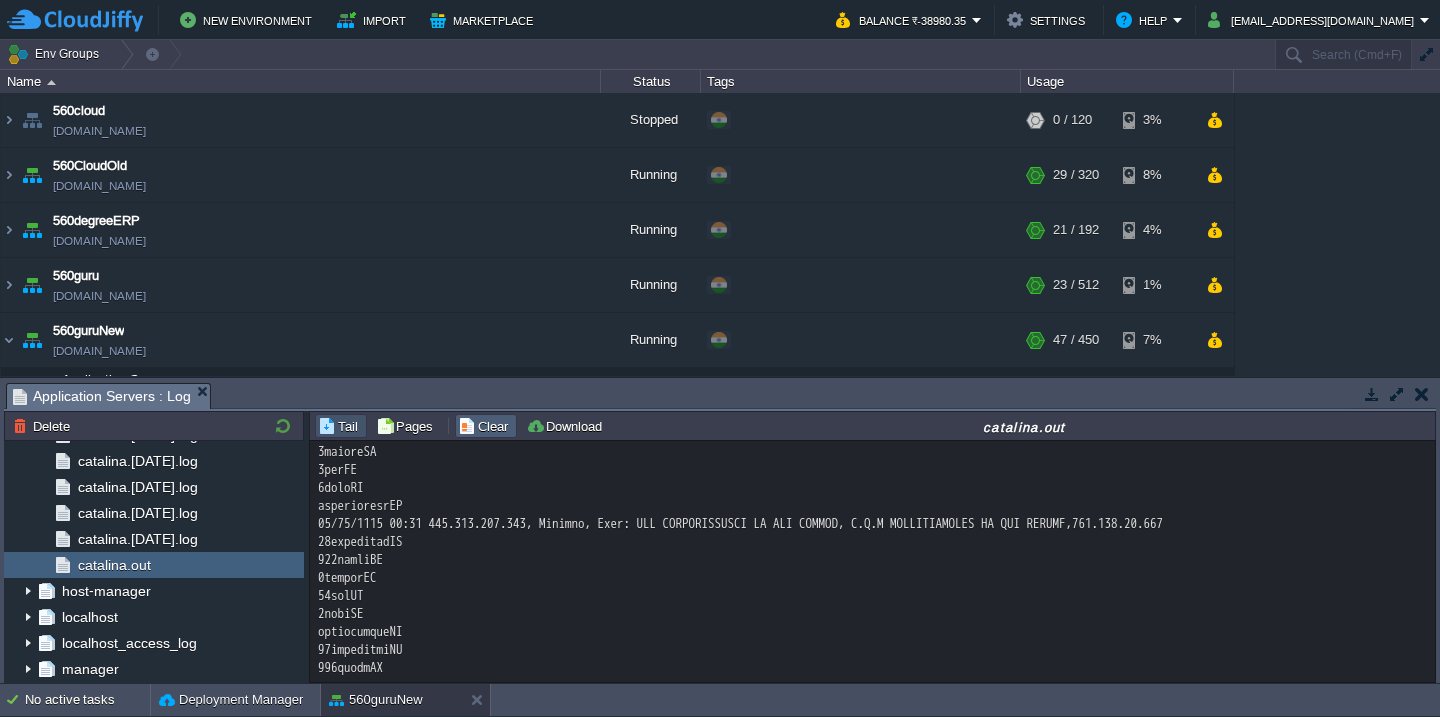 click on "Clear" at bounding box center [486, 426] 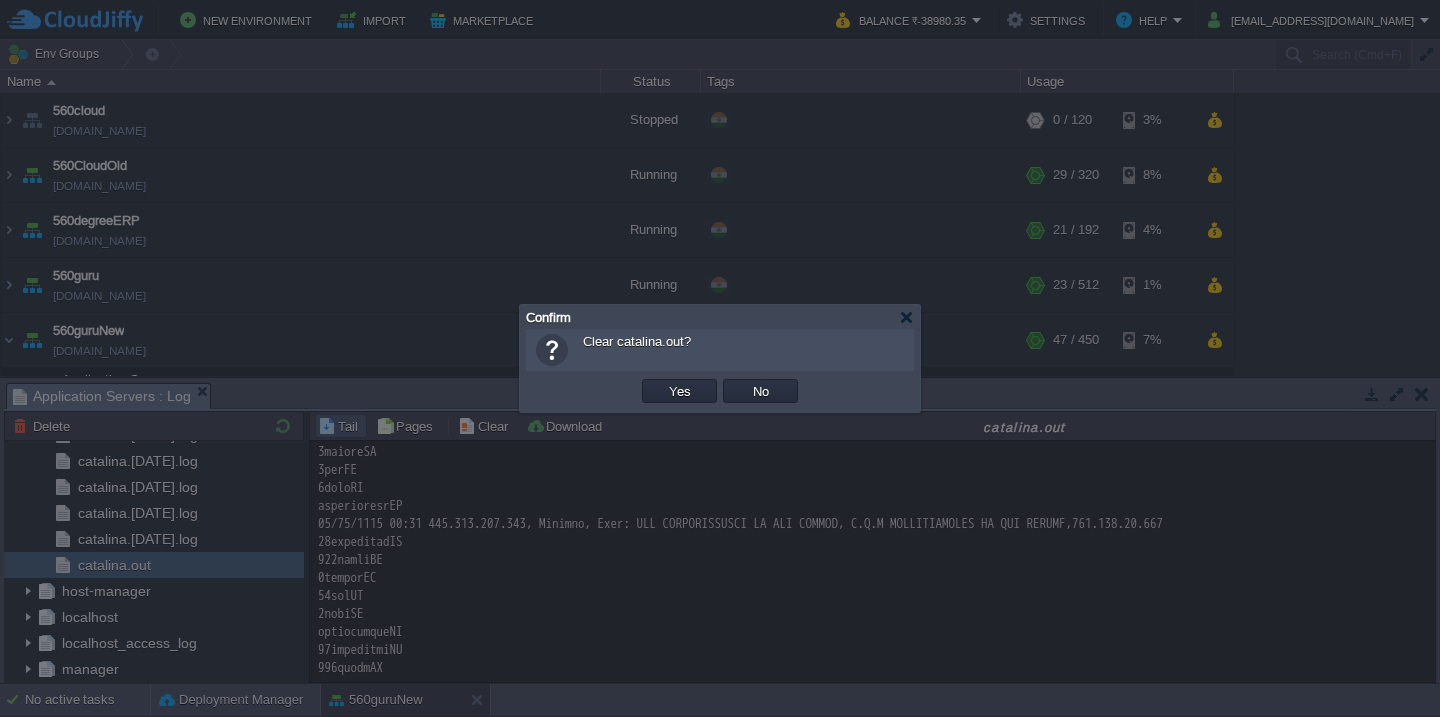 type 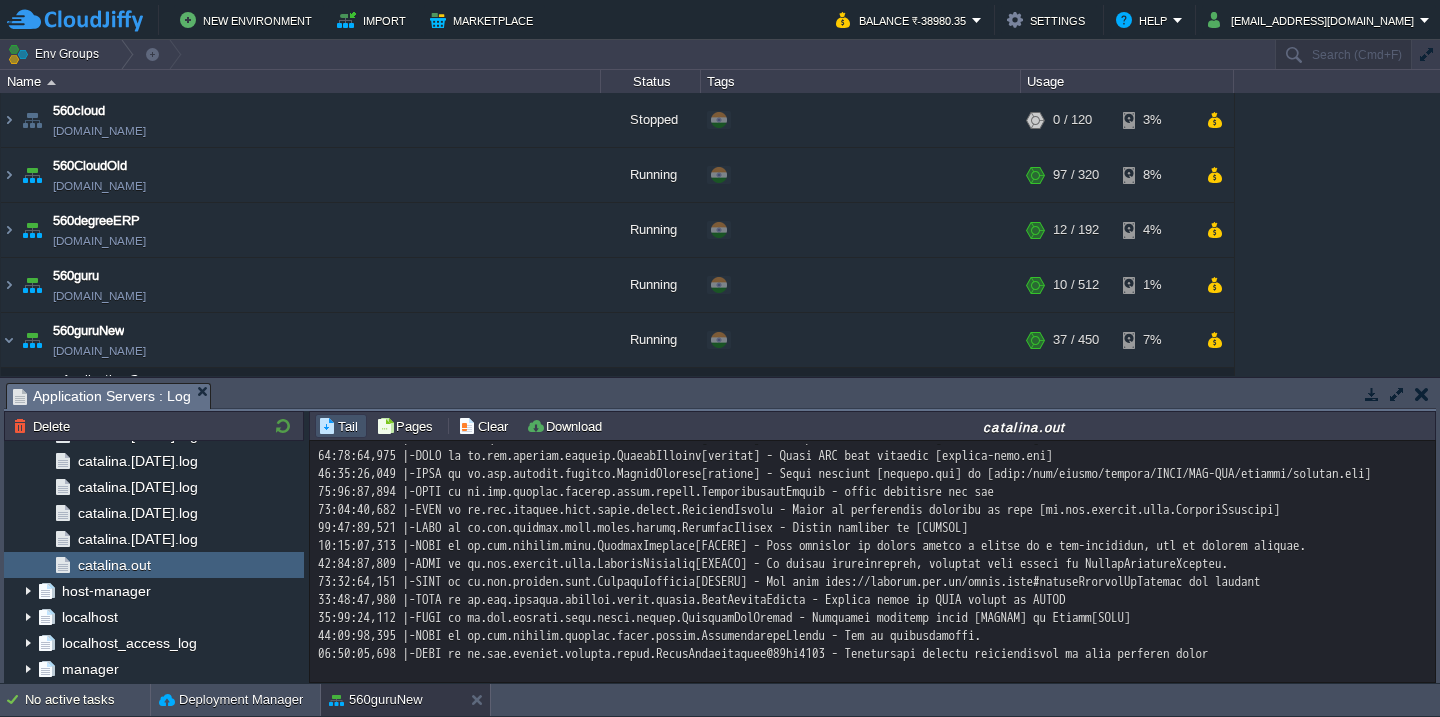 scroll, scrollTop: 4560, scrollLeft: 0, axis: vertical 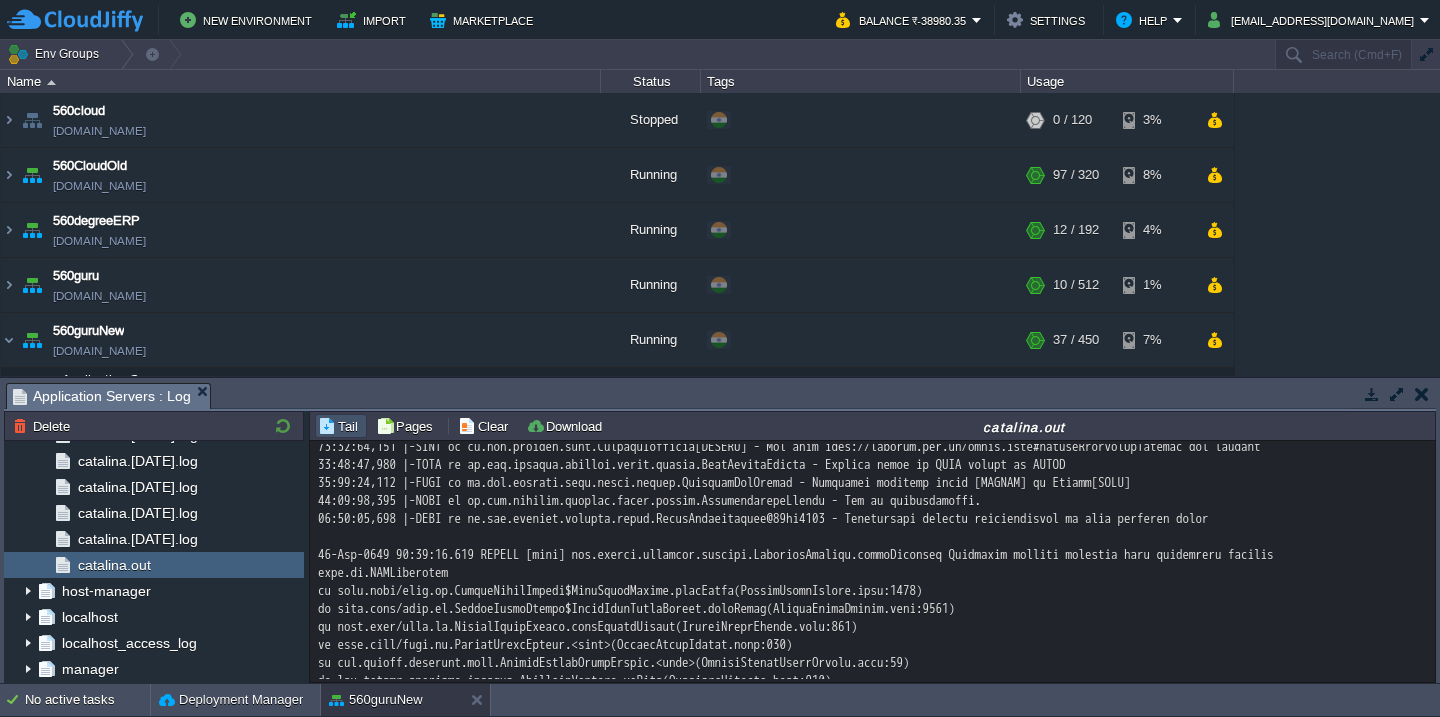 click at bounding box center [872, -561] 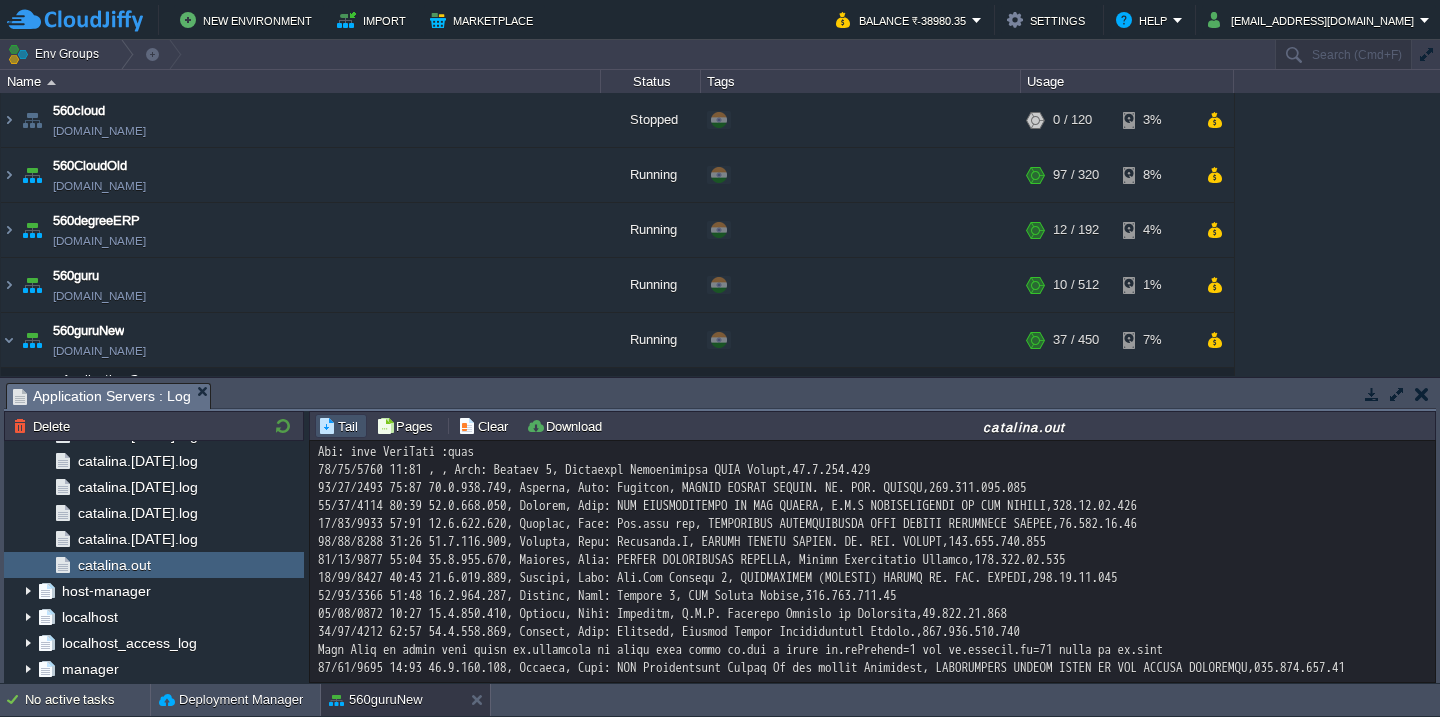 scroll, scrollTop: 5560, scrollLeft: 0, axis: vertical 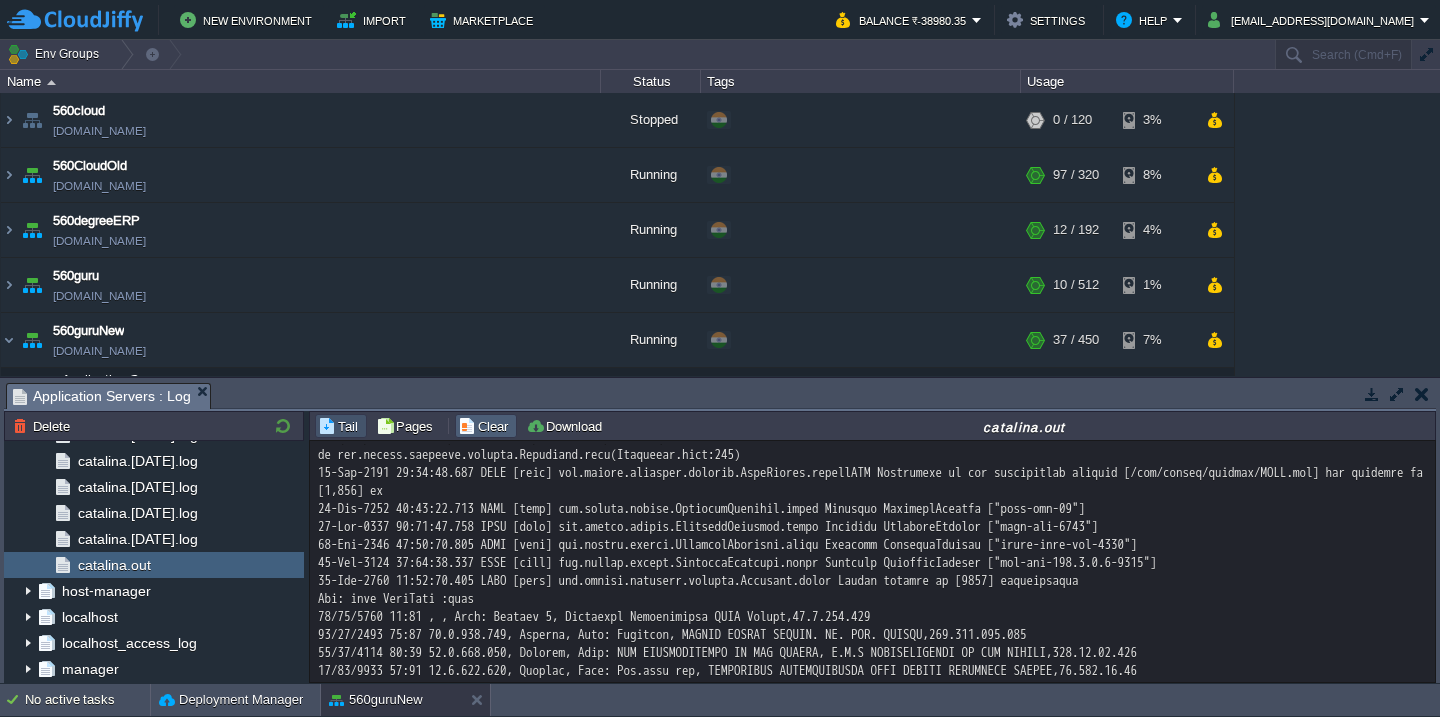 click on "Clear" at bounding box center [486, 426] 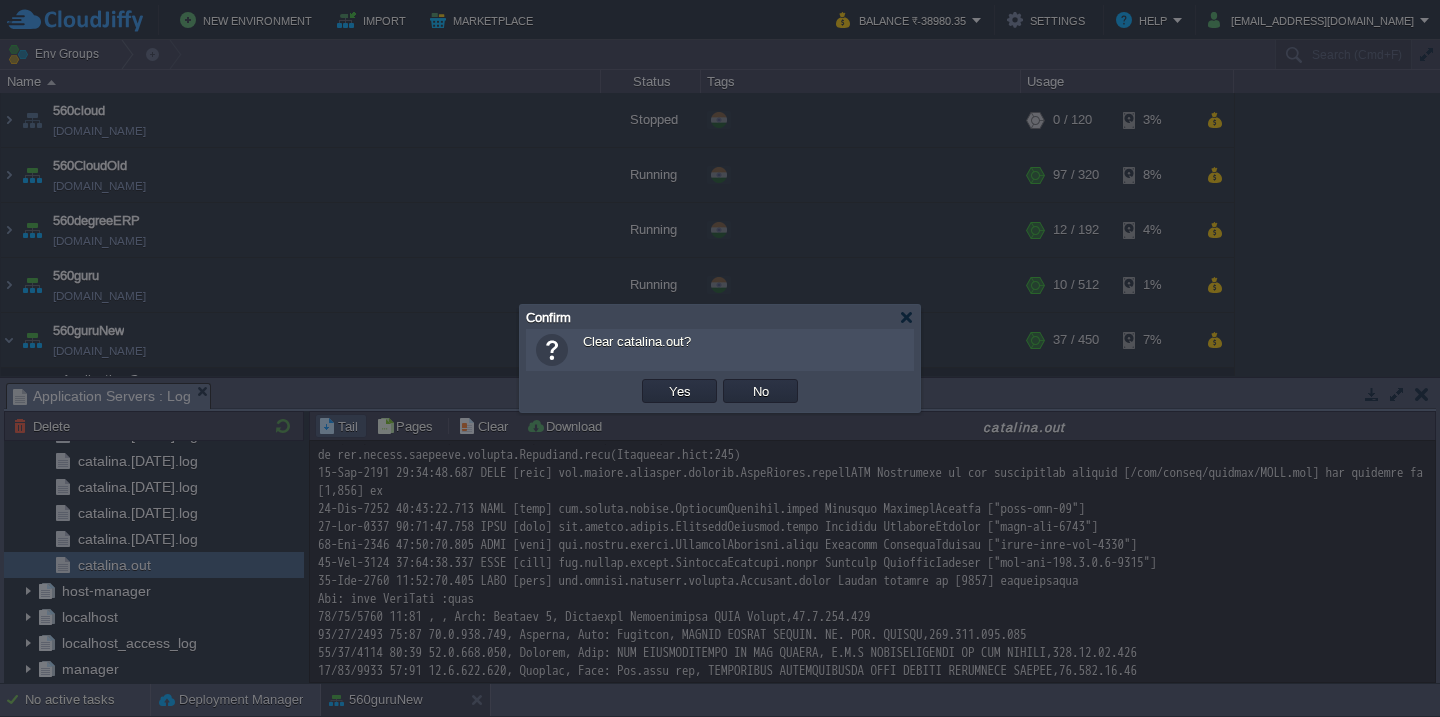 type 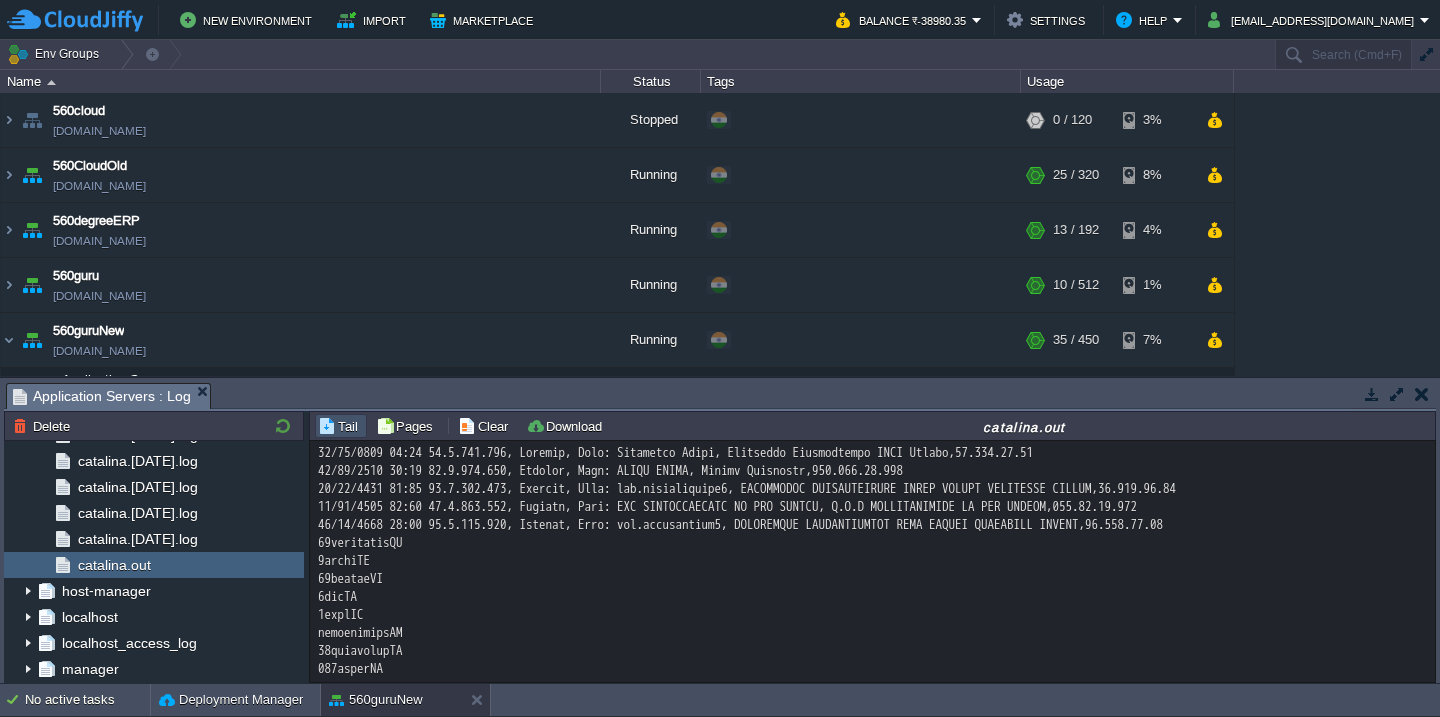 scroll, scrollTop: 165, scrollLeft: 0, axis: vertical 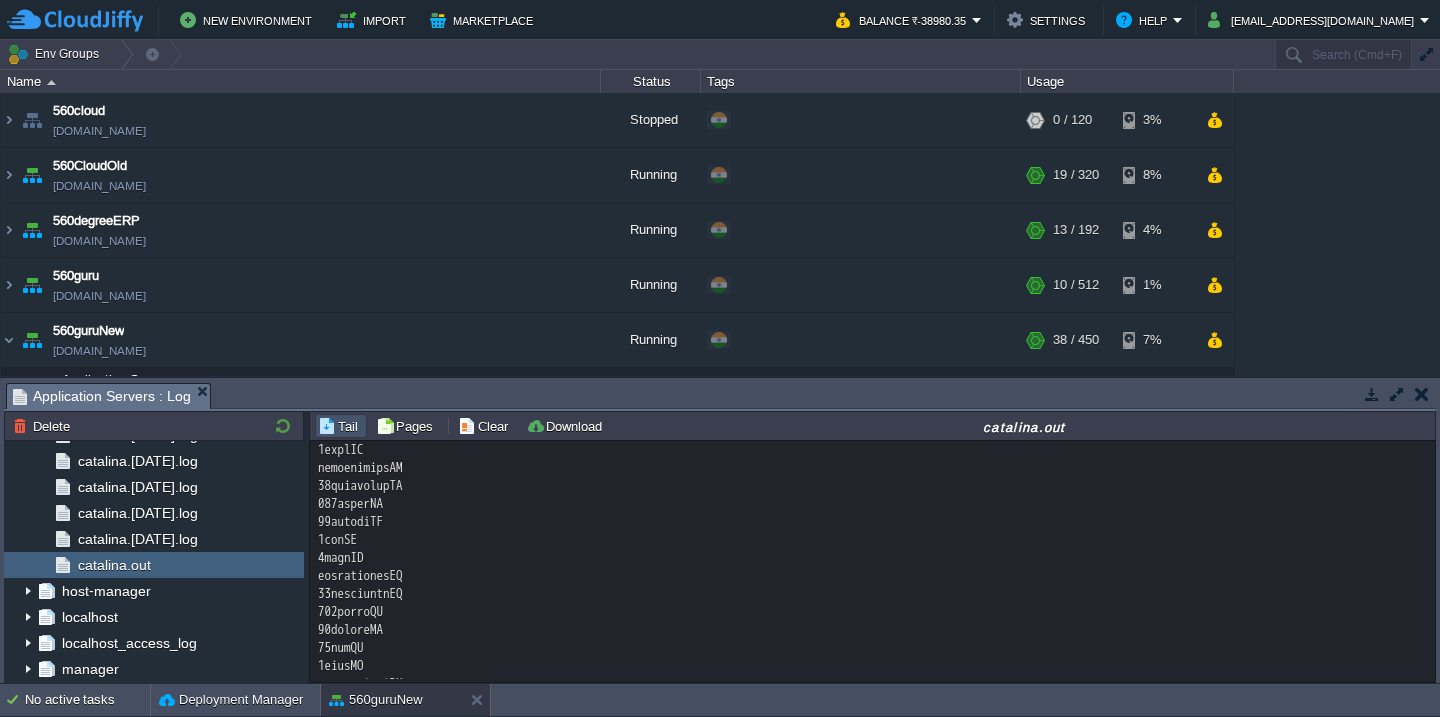 click at bounding box center (872, 621) 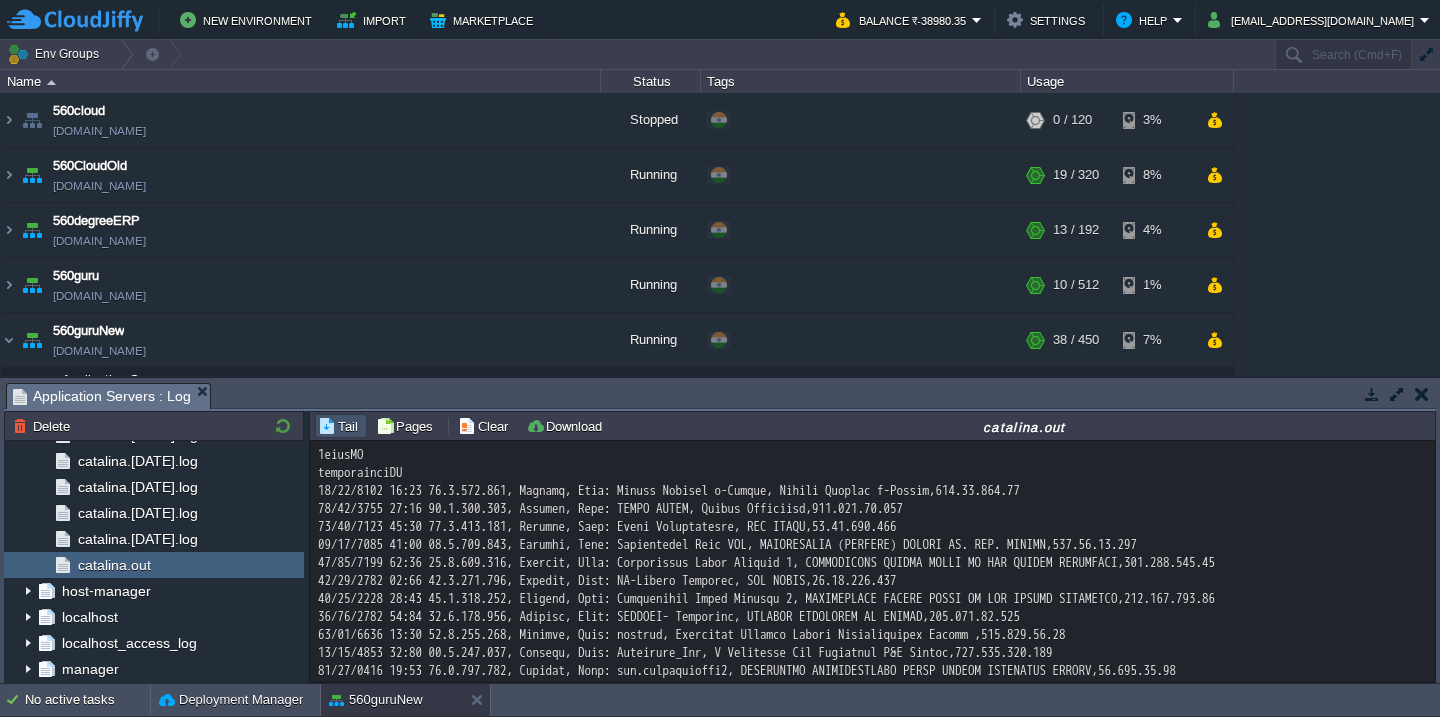 scroll, scrollTop: 391, scrollLeft: 0, axis: vertical 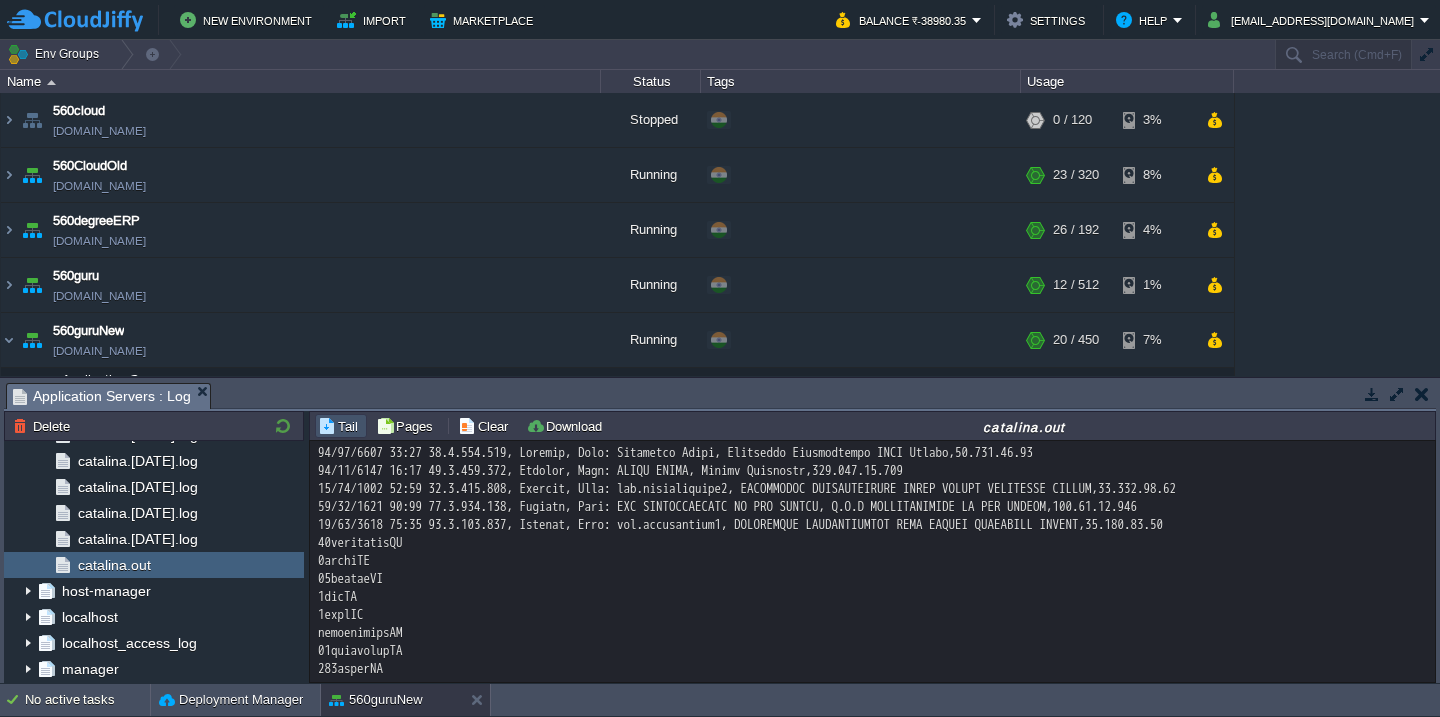 click at bounding box center [872, 1938] 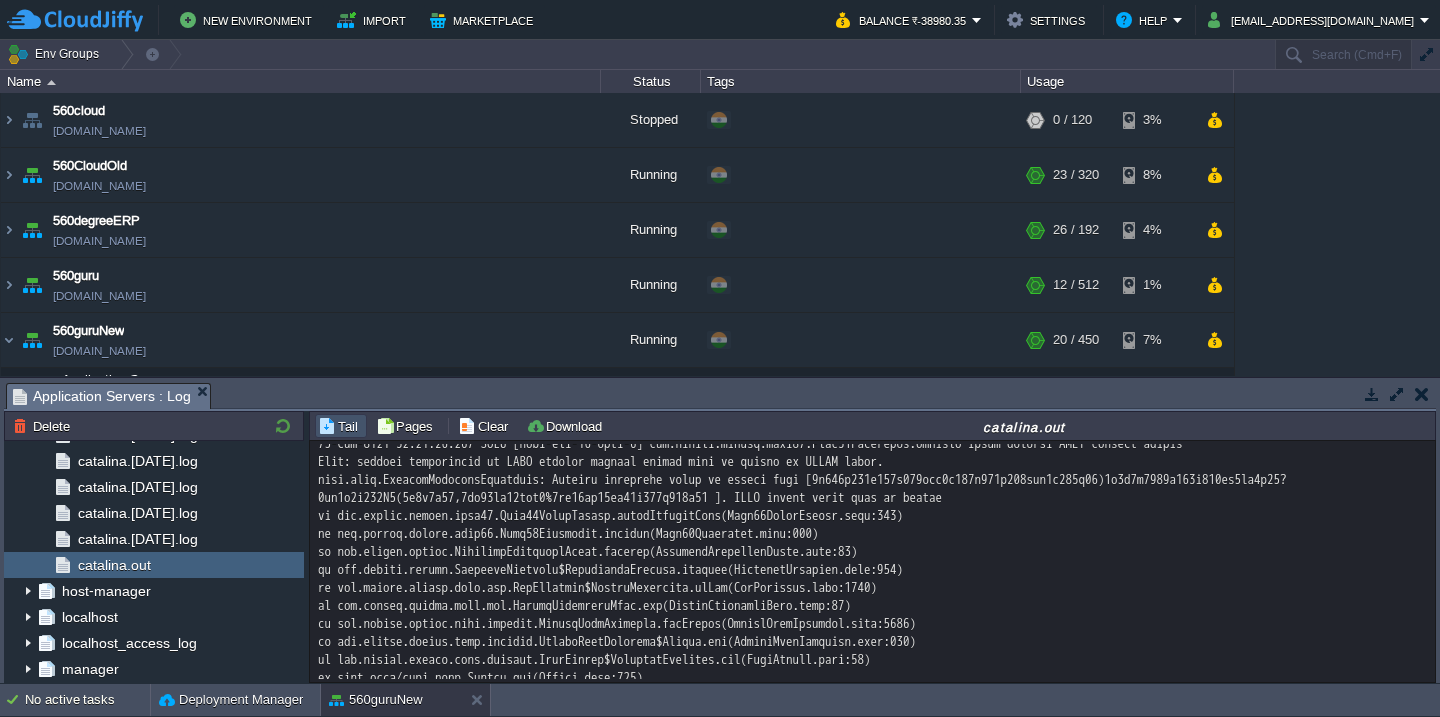 scroll, scrollTop: 2326, scrollLeft: 0, axis: vertical 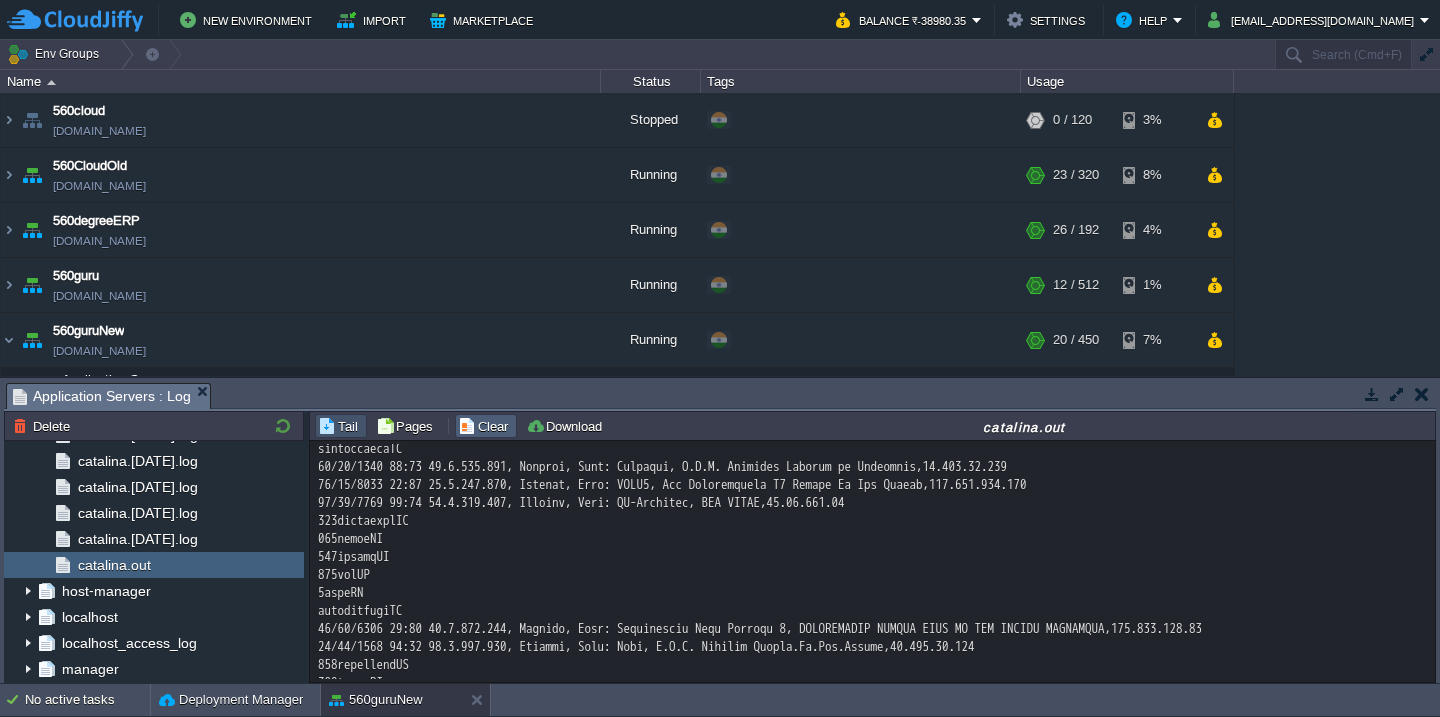 click on "Clear" at bounding box center (486, 426) 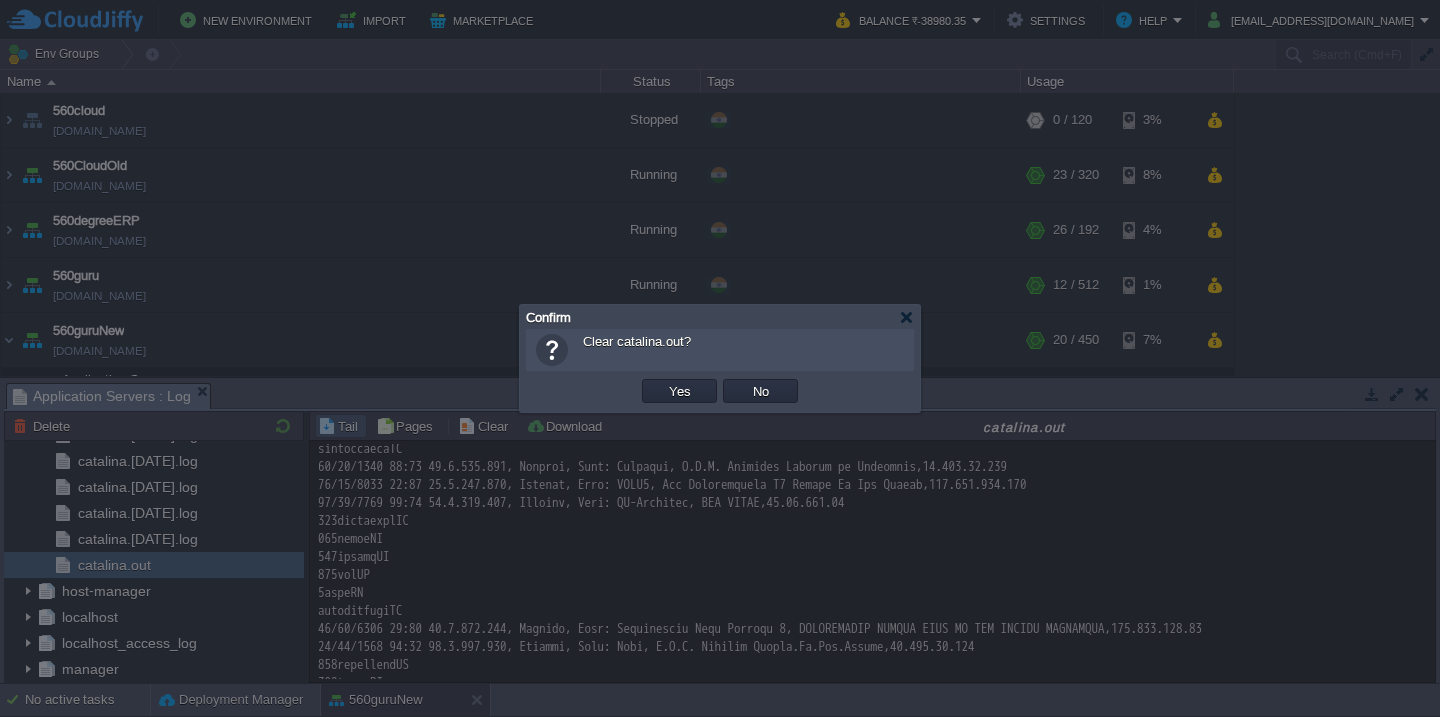 type 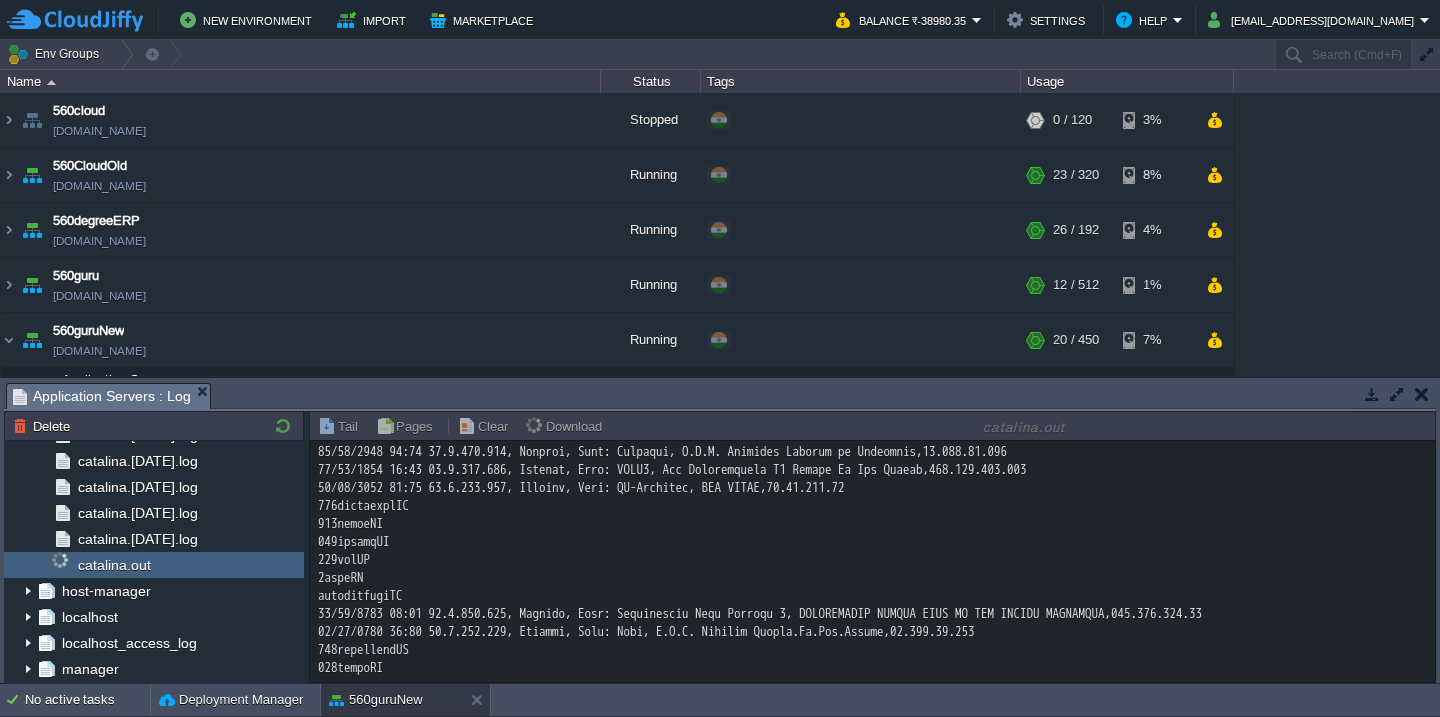scroll, scrollTop: 0, scrollLeft: 0, axis: both 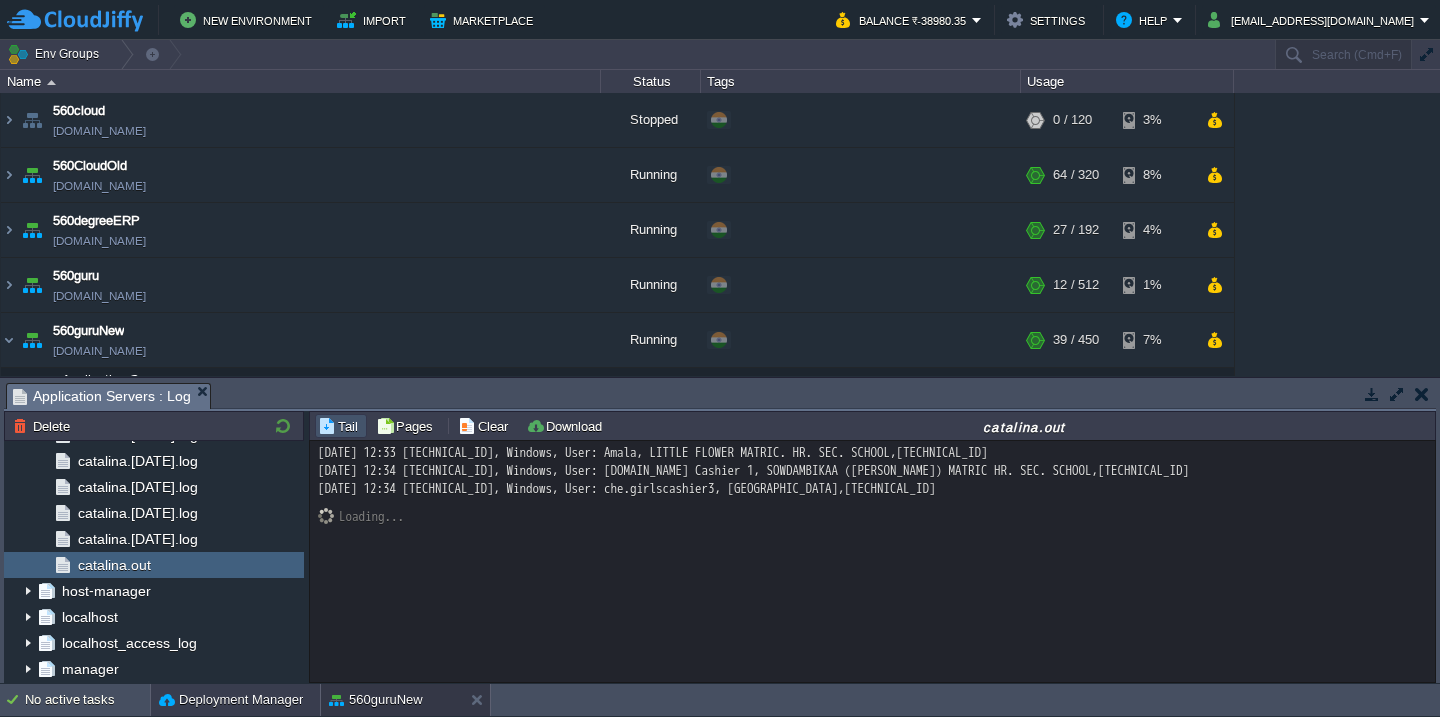 click on "Deployment Manager" at bounding box center (231, 700) 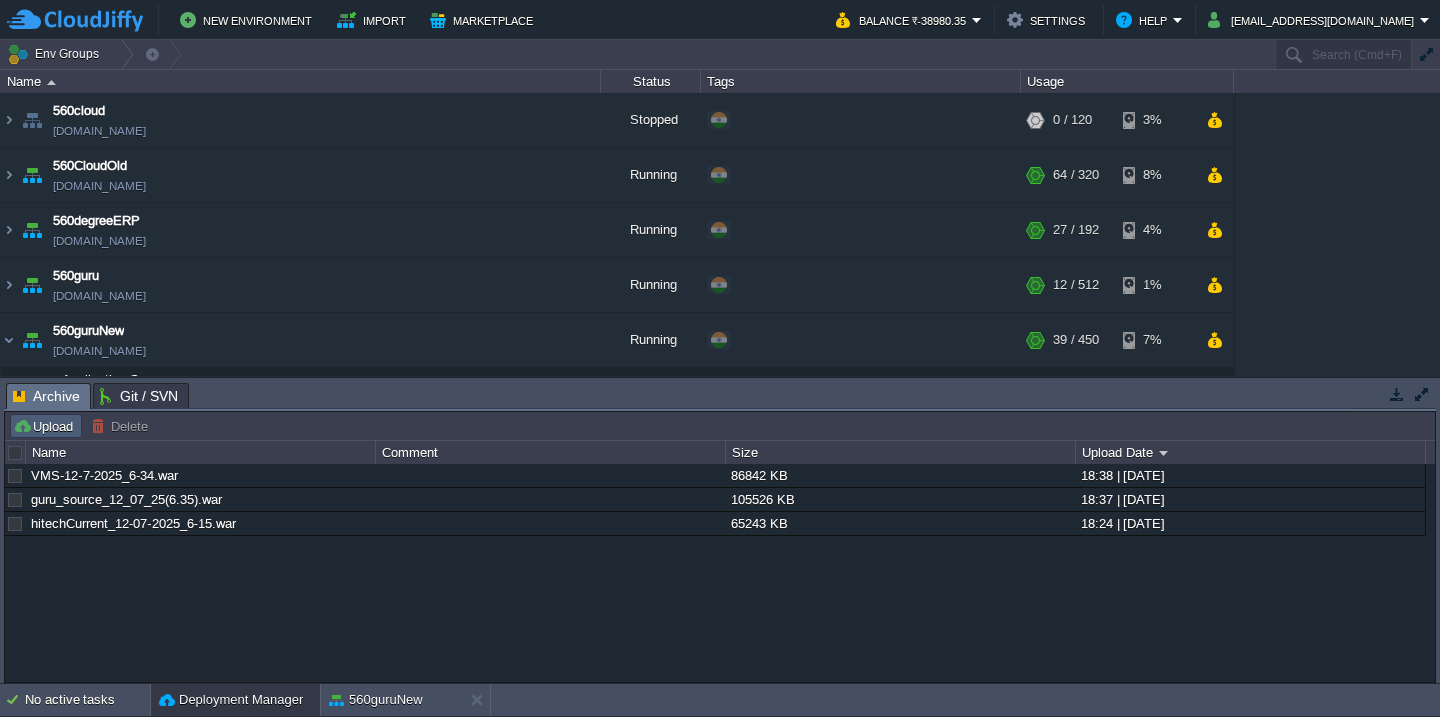 click on "Upload" at bounding box center (46, 426) 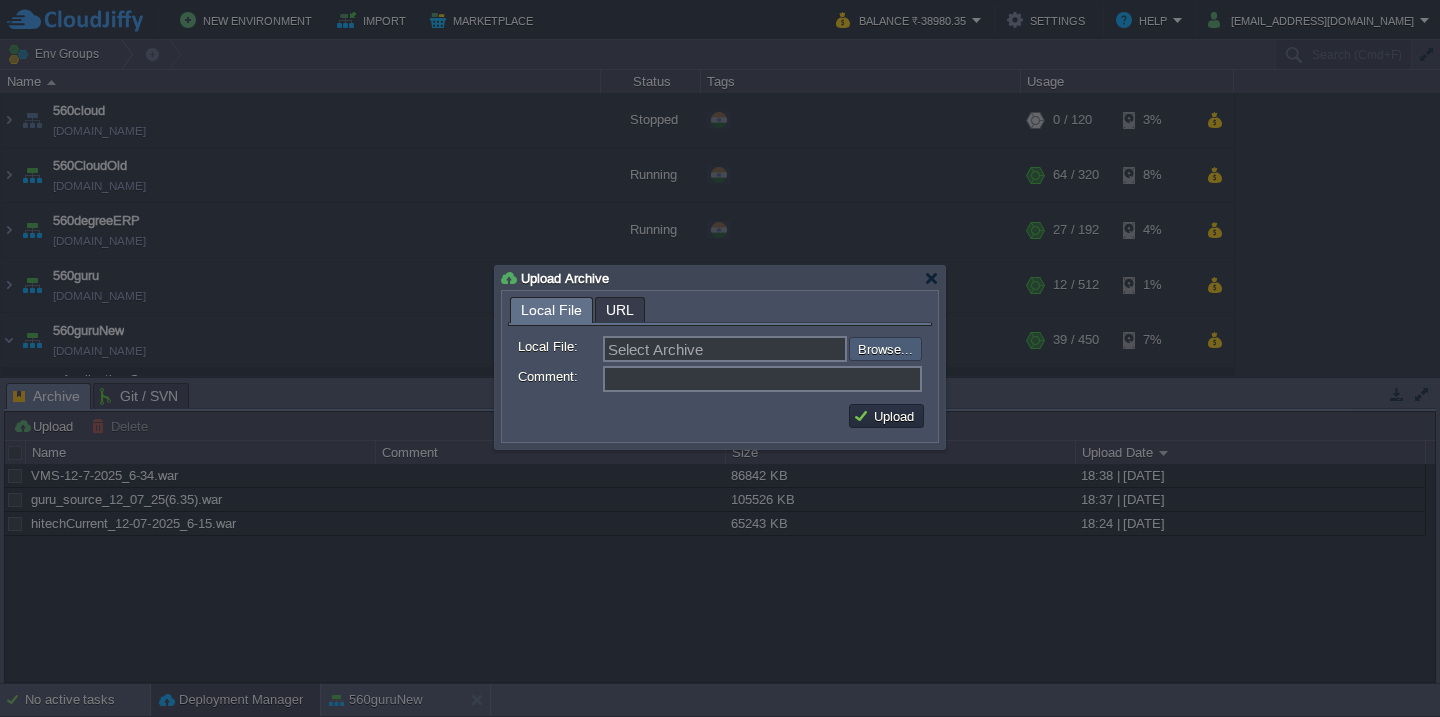 click at bounding box center [795, 349] 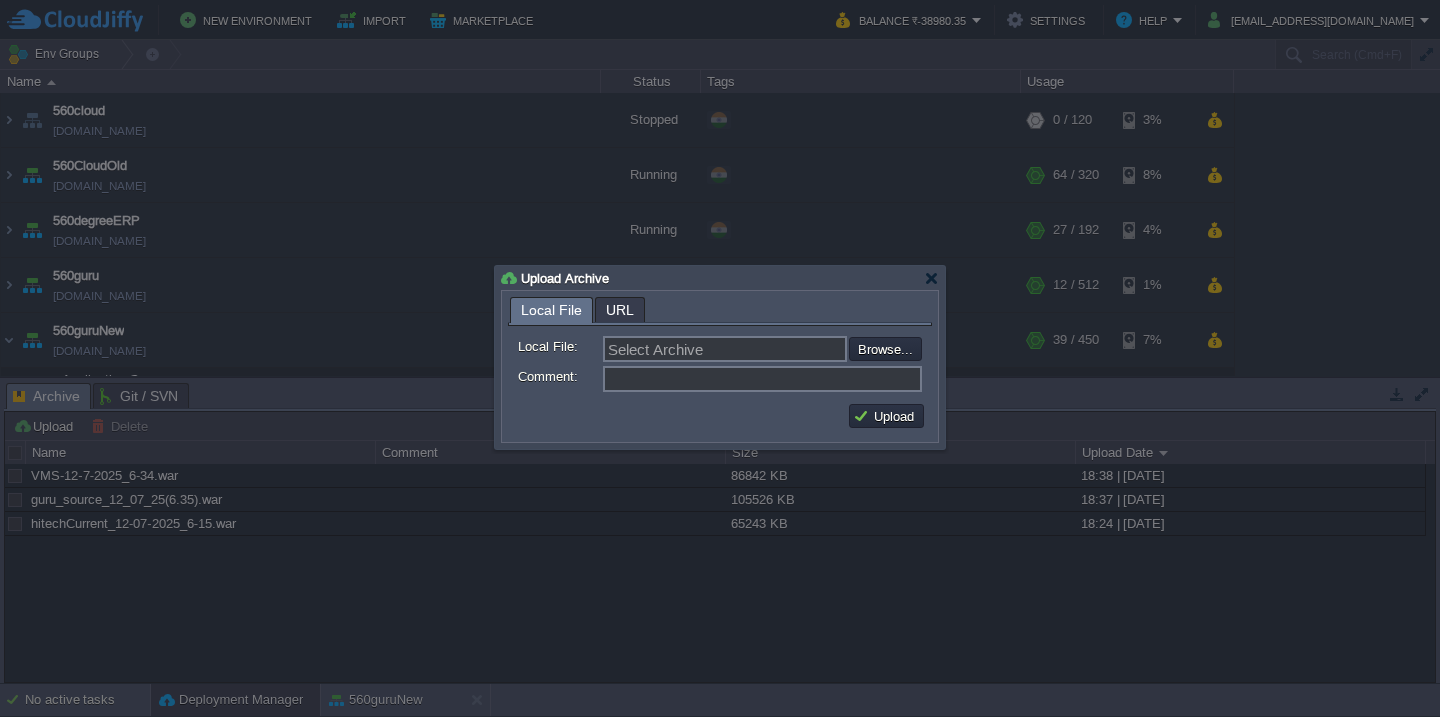 type on "C:\fakepath\SVT-14-7-2025.war" 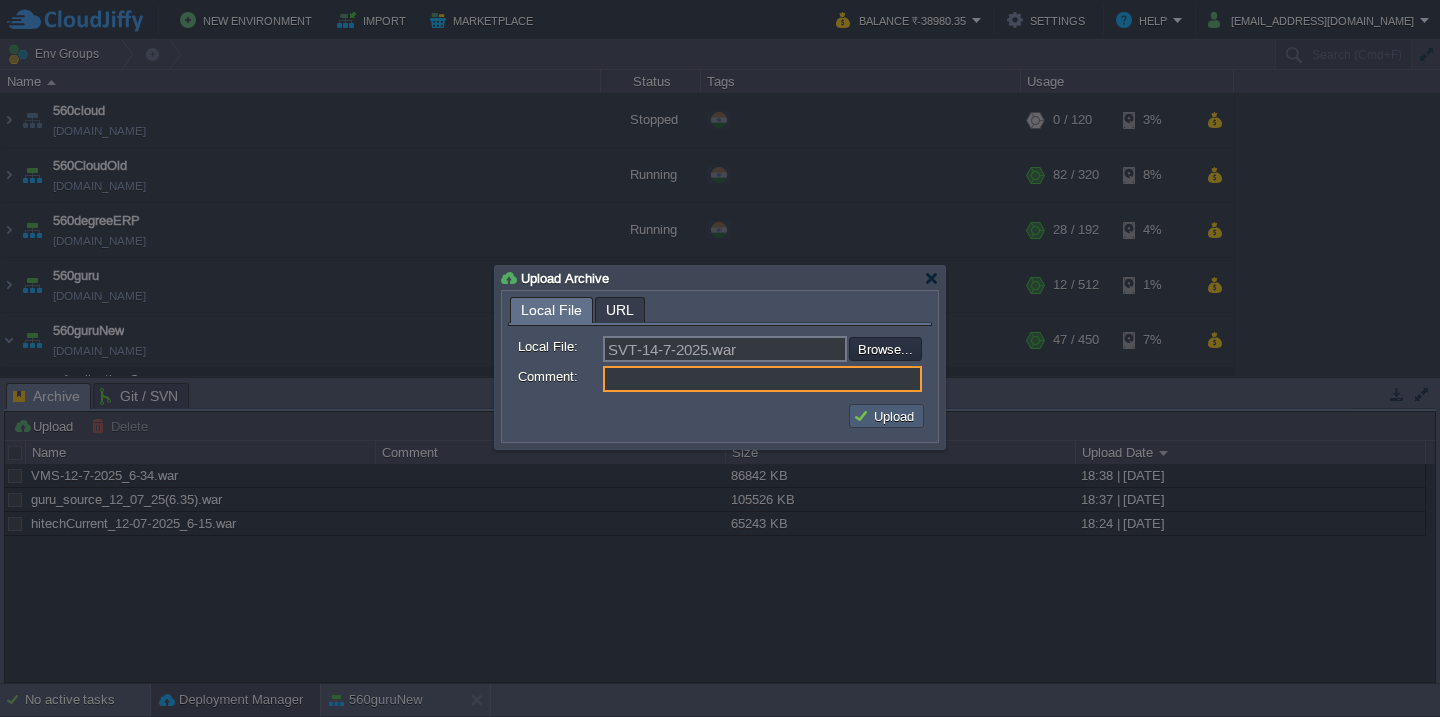 click on "Upload" at bounding box center (886, 416) 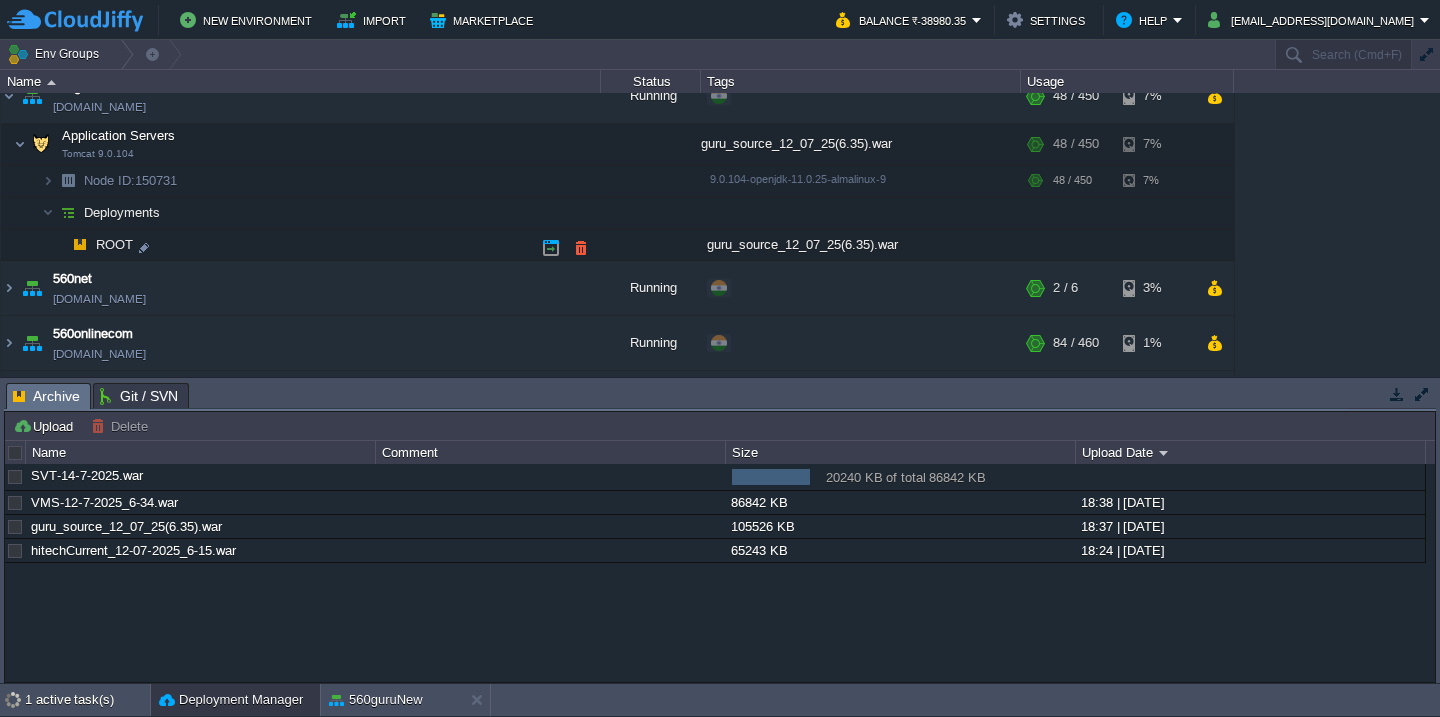 scroll, scrollTop: 135, scrollLeft: 0, axis: vertical 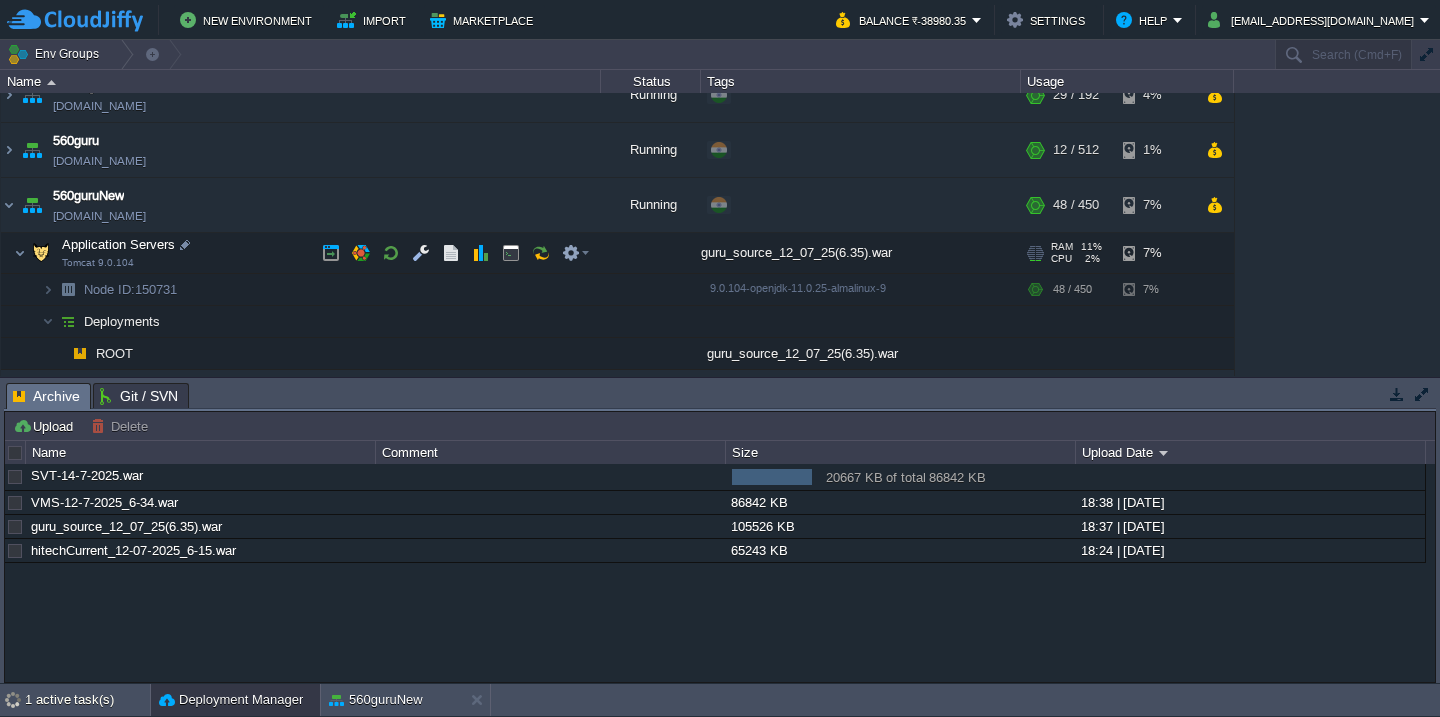 click on "Application Servers Tomcat 9.0.104" at bounding box center [301, 253] 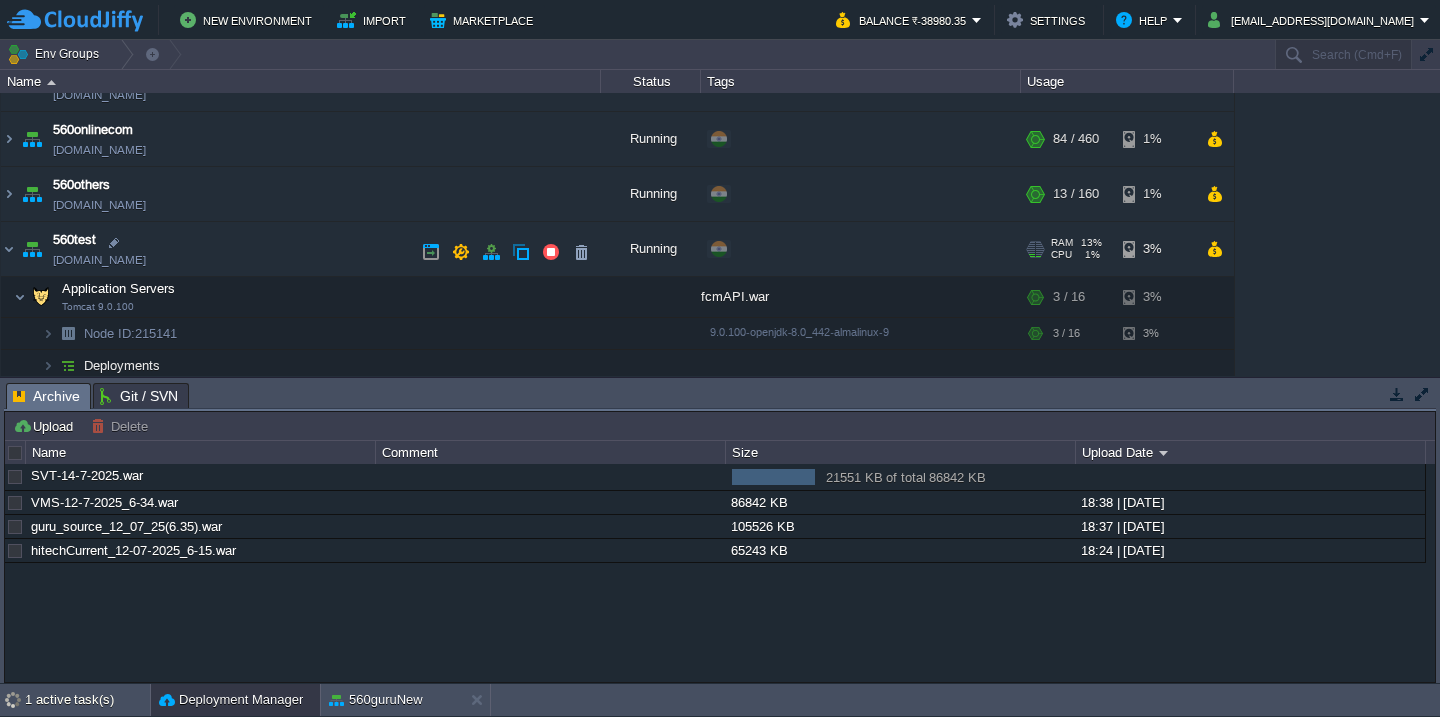 scroll, scrollTop: 394, scrollLeft: 0, axis: vertical 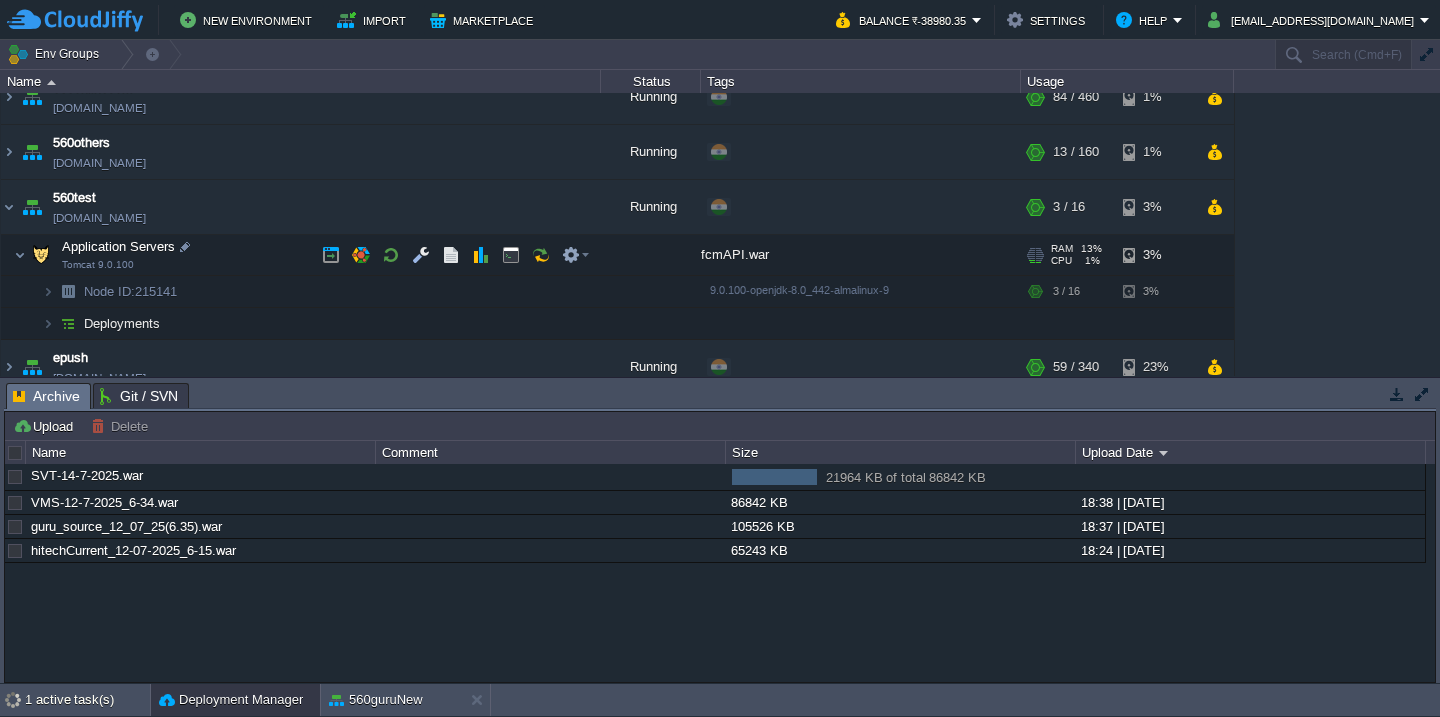 click on "Application Servers Tomcat 9.0.100" at bounding box center [301, 255] 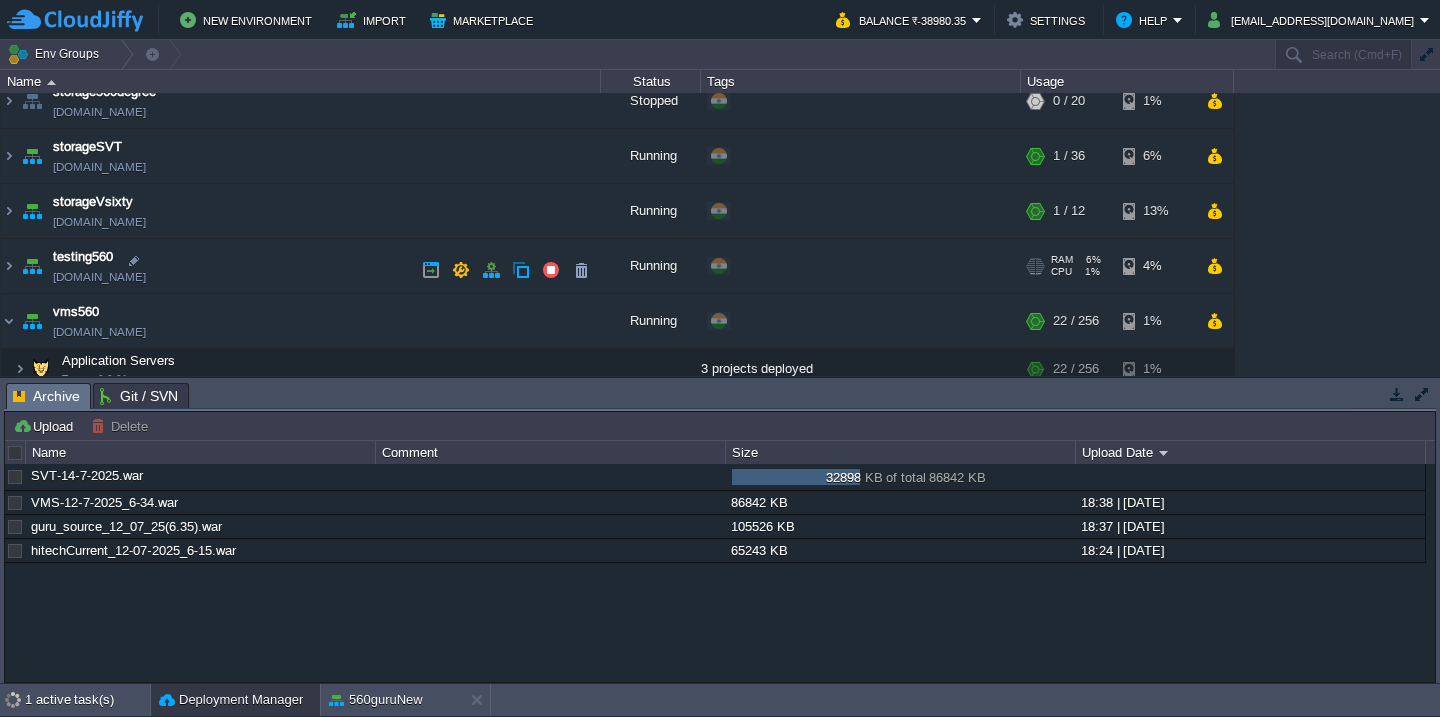 scroll, scrollTop: 1213, scrollLeft: 0, axis: vertical 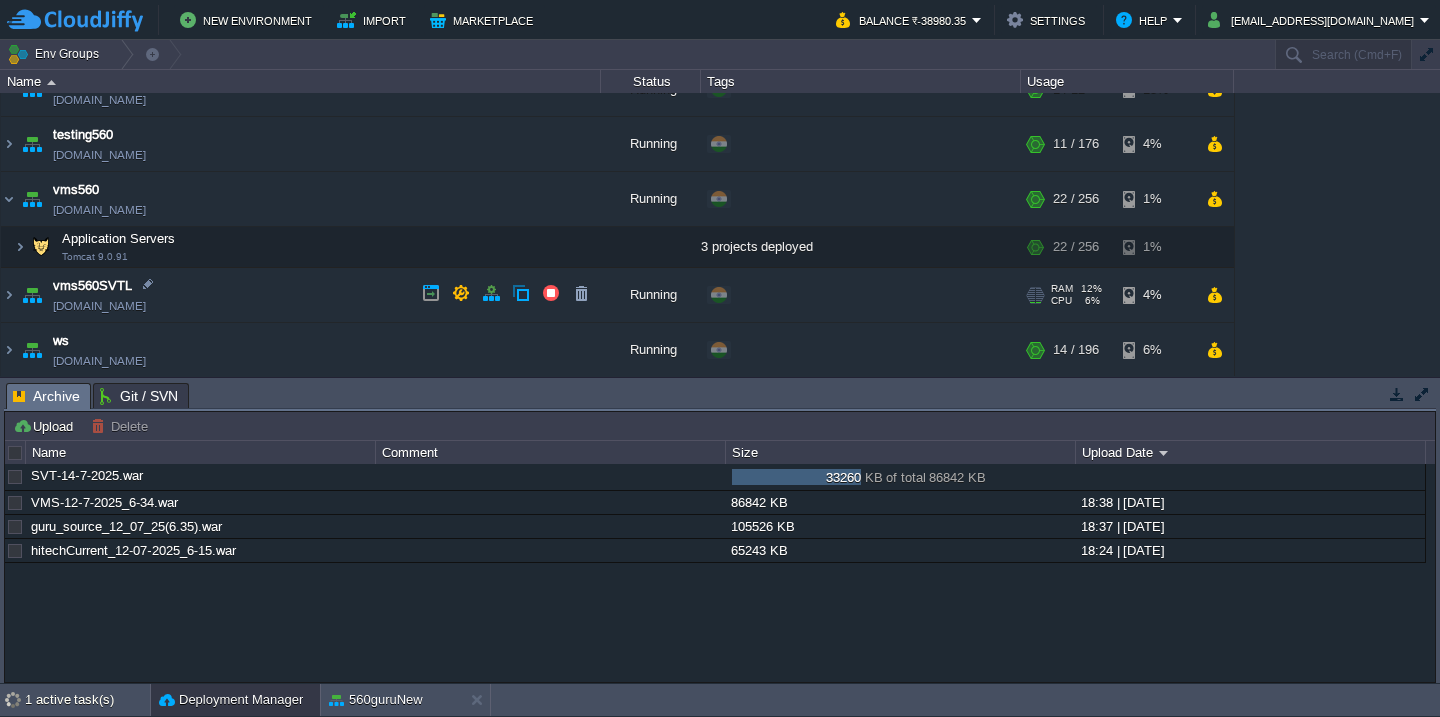 click on "vms560SVTL [DOMAIN_NAME]" at bounding box center [301, 295] 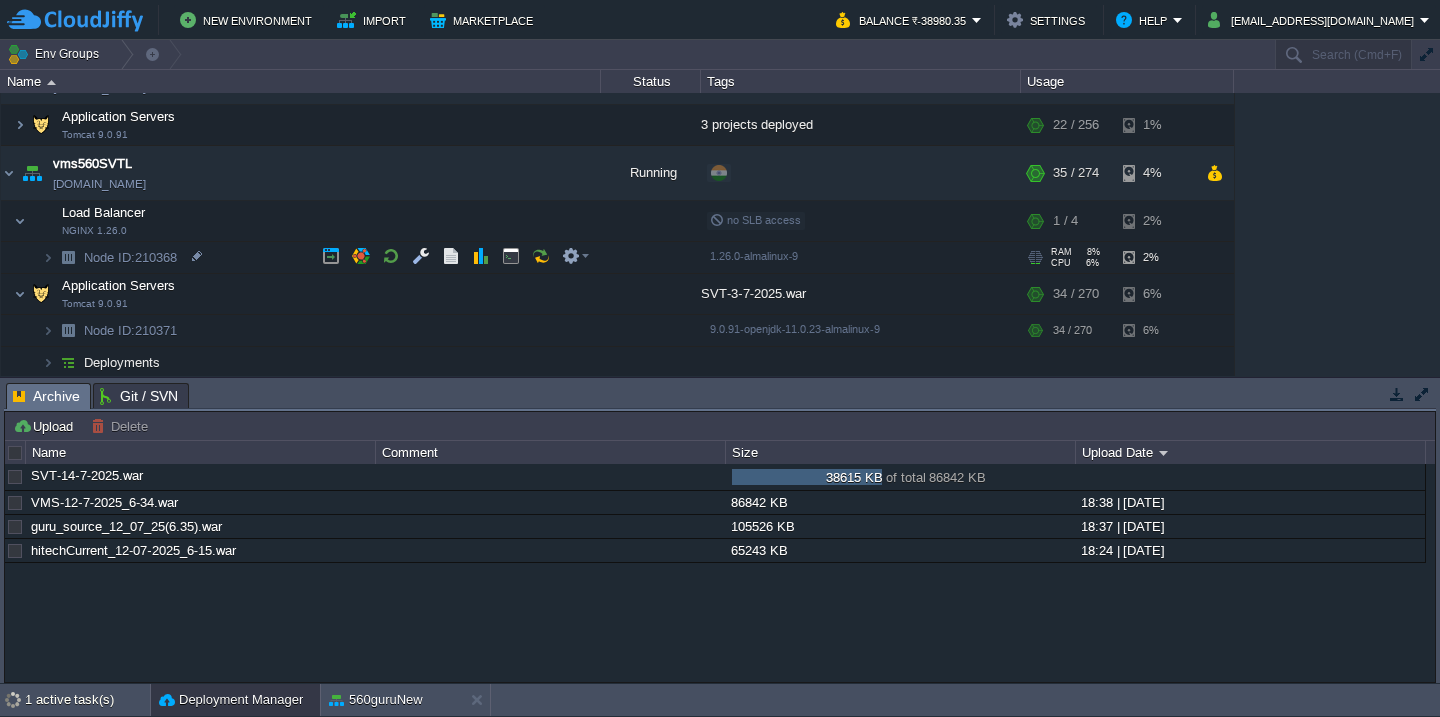 scroll, scrollTop: 1335, scrollLeft: 0, axis: vertical 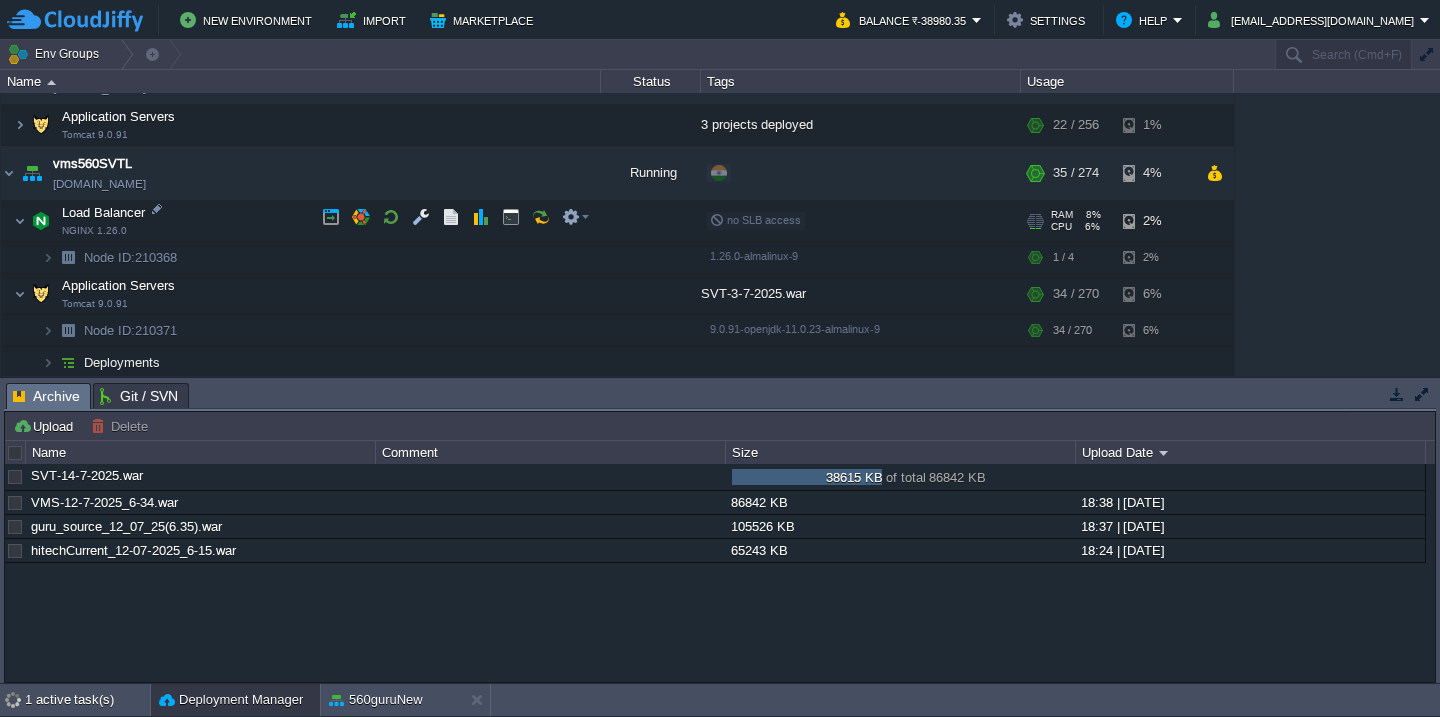 click on "Load Balancer NGINX 1.26.0" at bounding box center (301, 221) 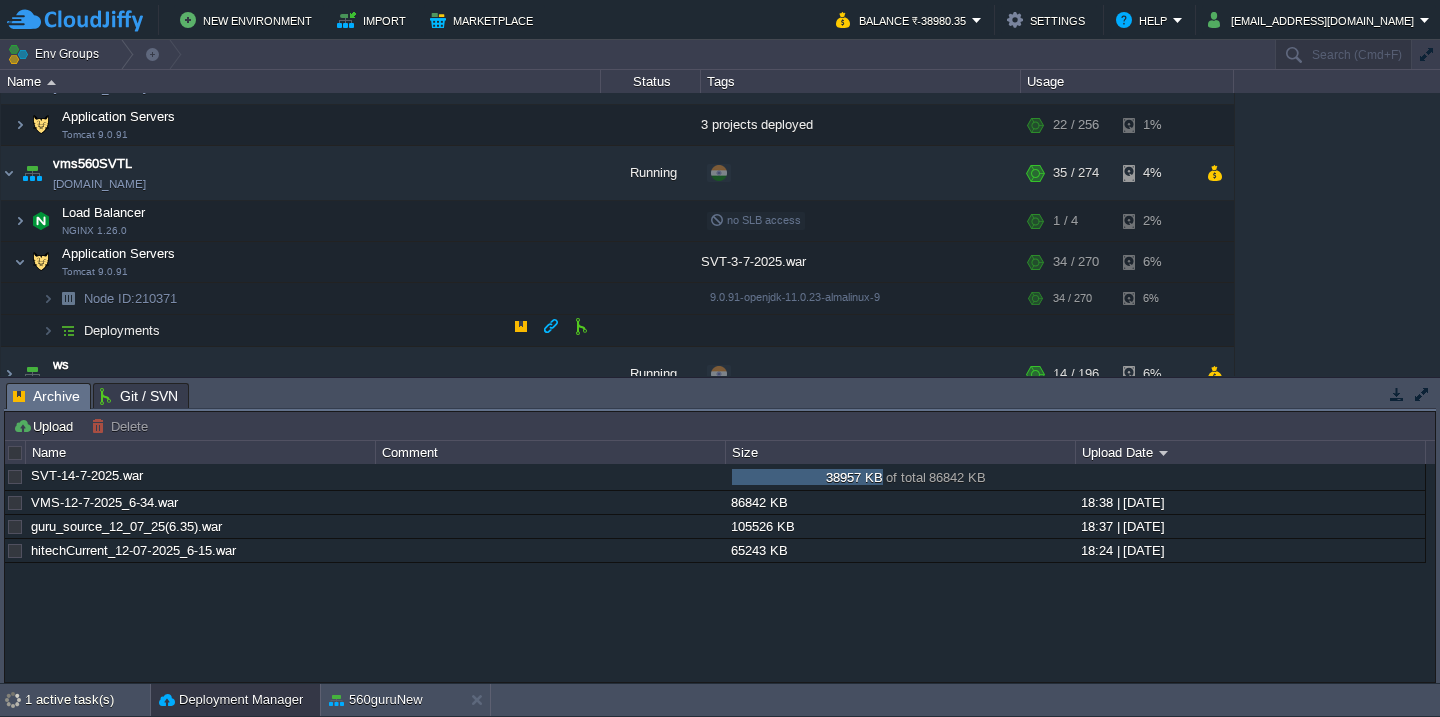 click on "Deployments" at bounding box center [301, 331] 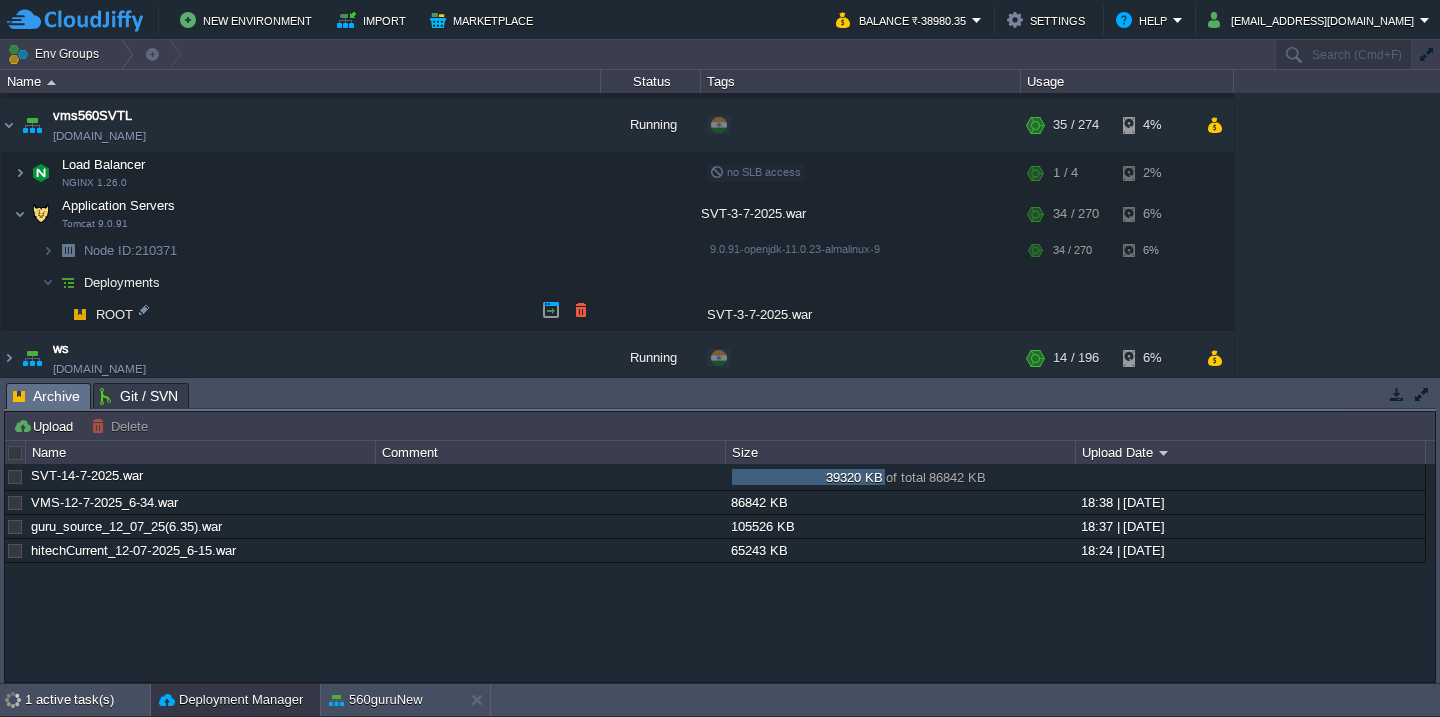 scroll, scrollTop: 1388, scrollLeft: 0, axis: vertical 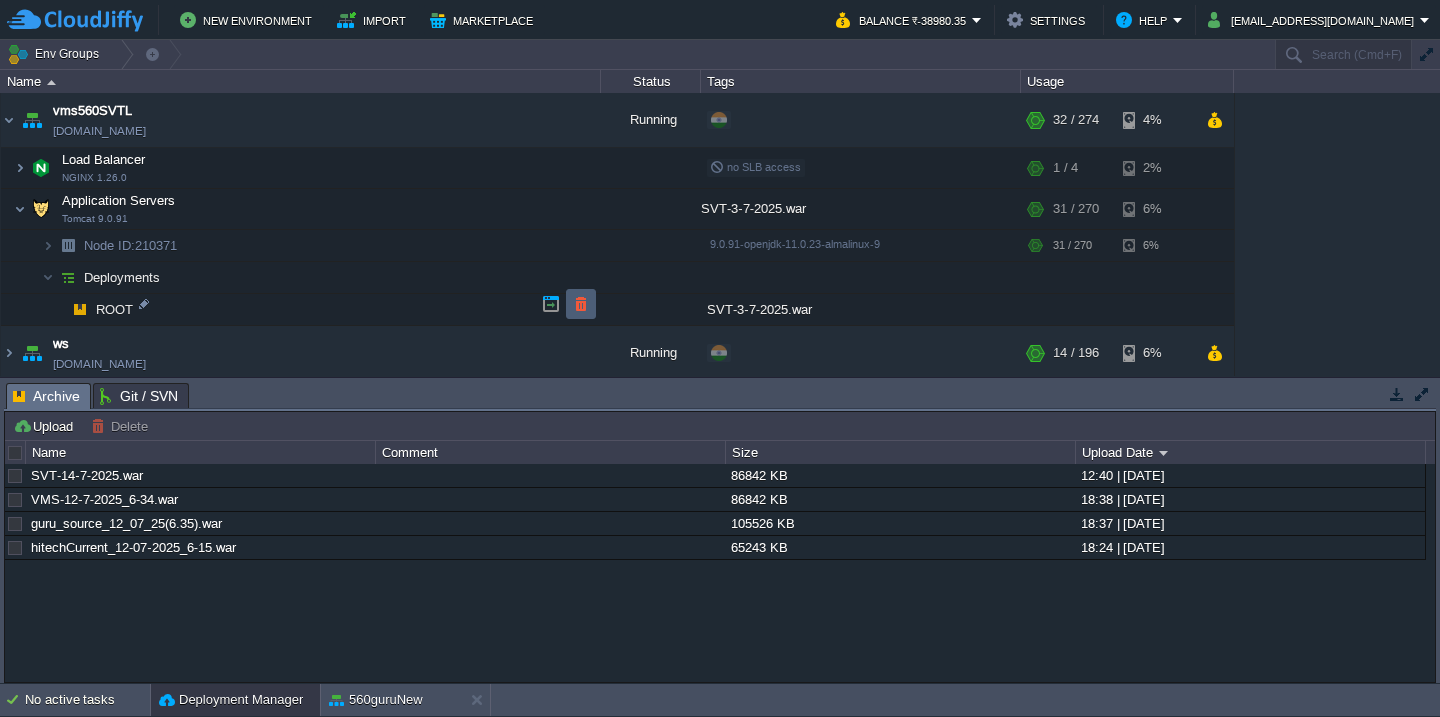 click at bounding box center [581, 304] 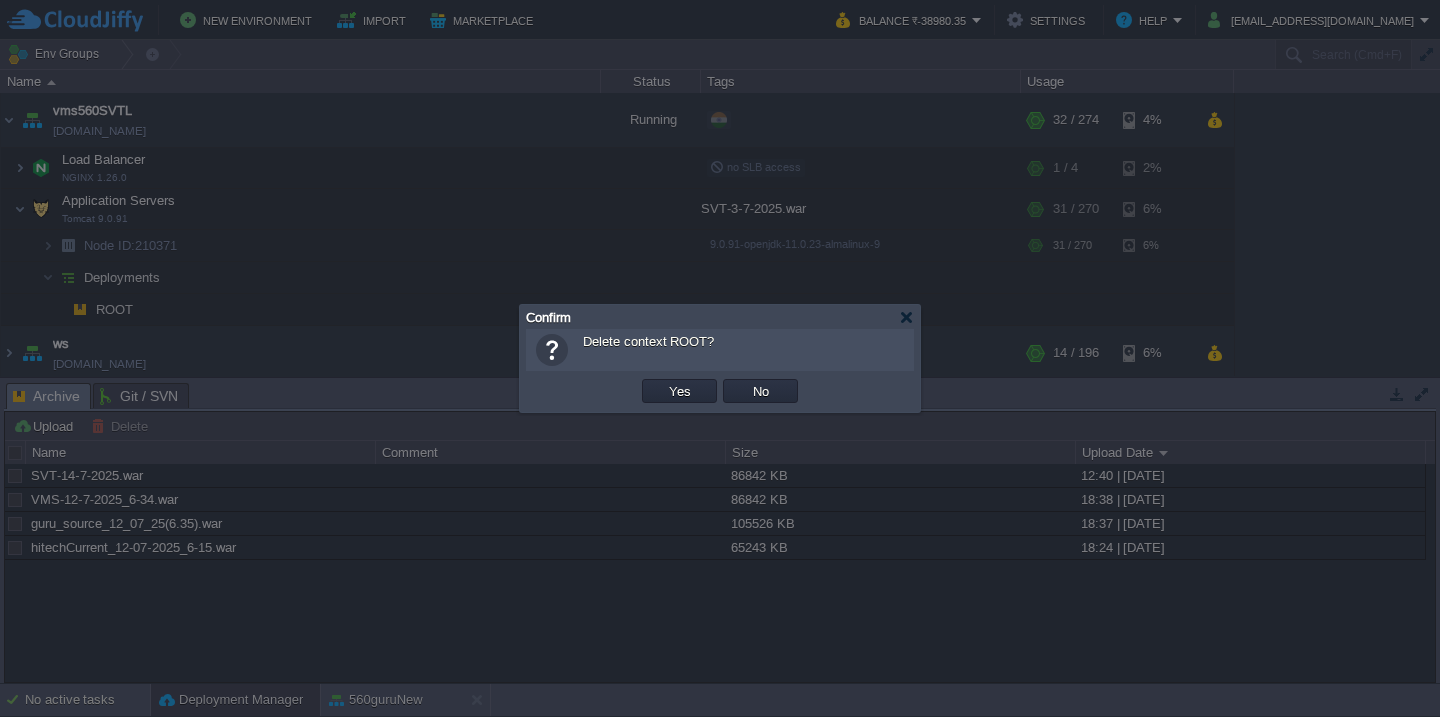 type 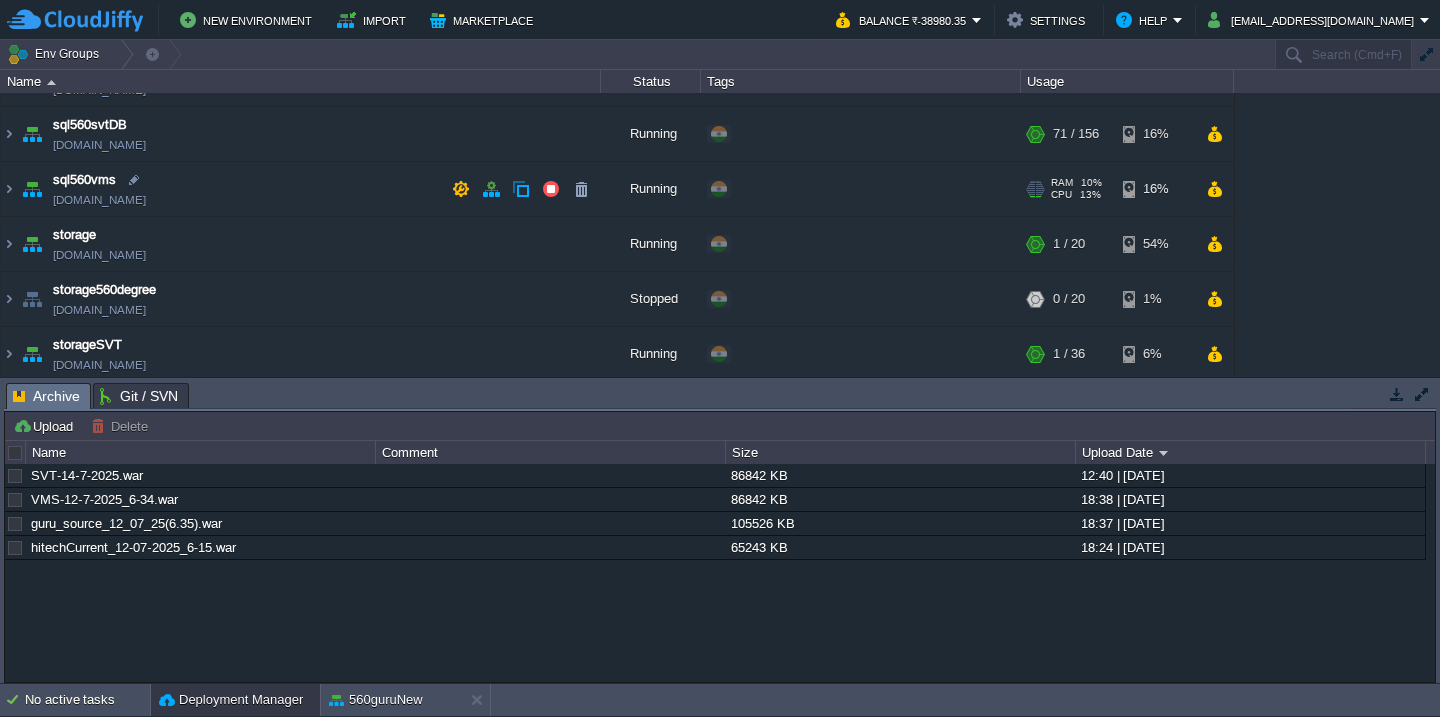 scroll, scrollTop: 889, scrollLeft: 0, axis: vertical 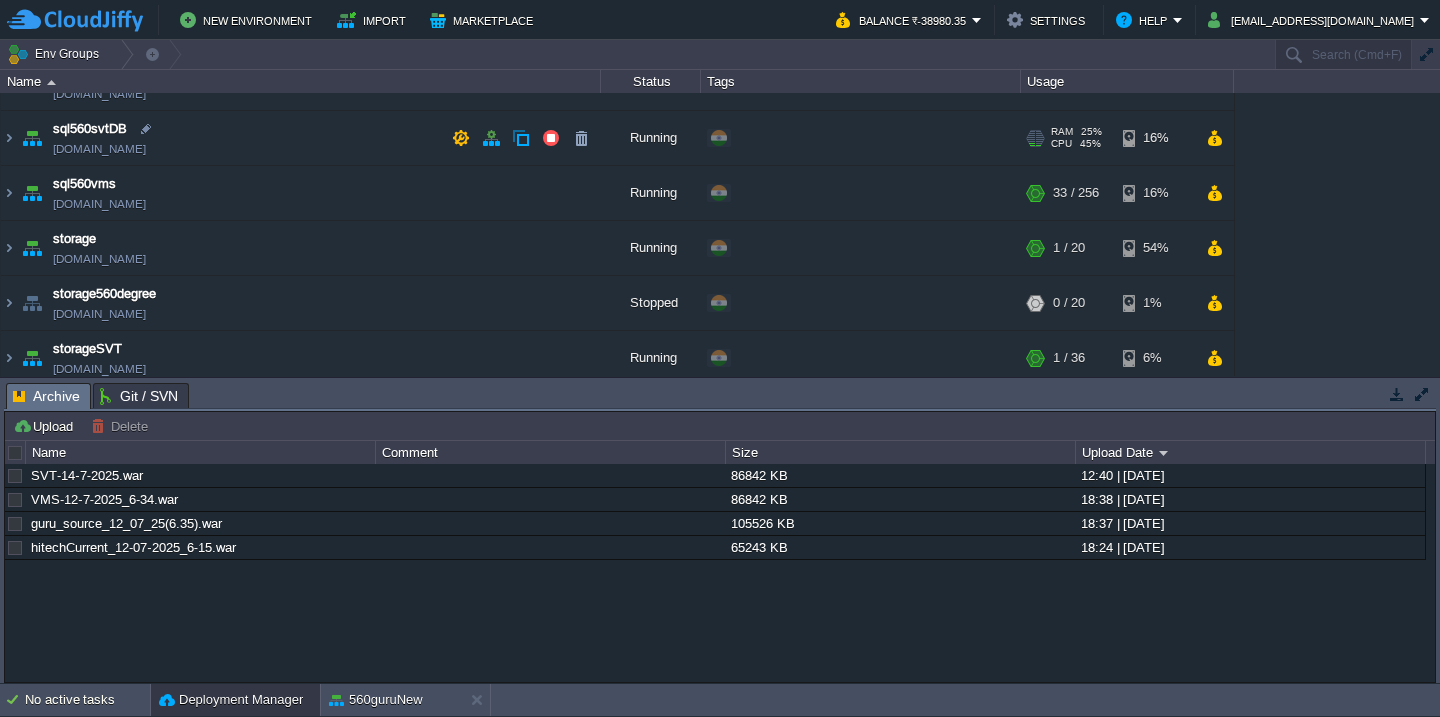 click on "sql560svtDB [DOMAIN_NAME]" at bounding box center (301, 138) 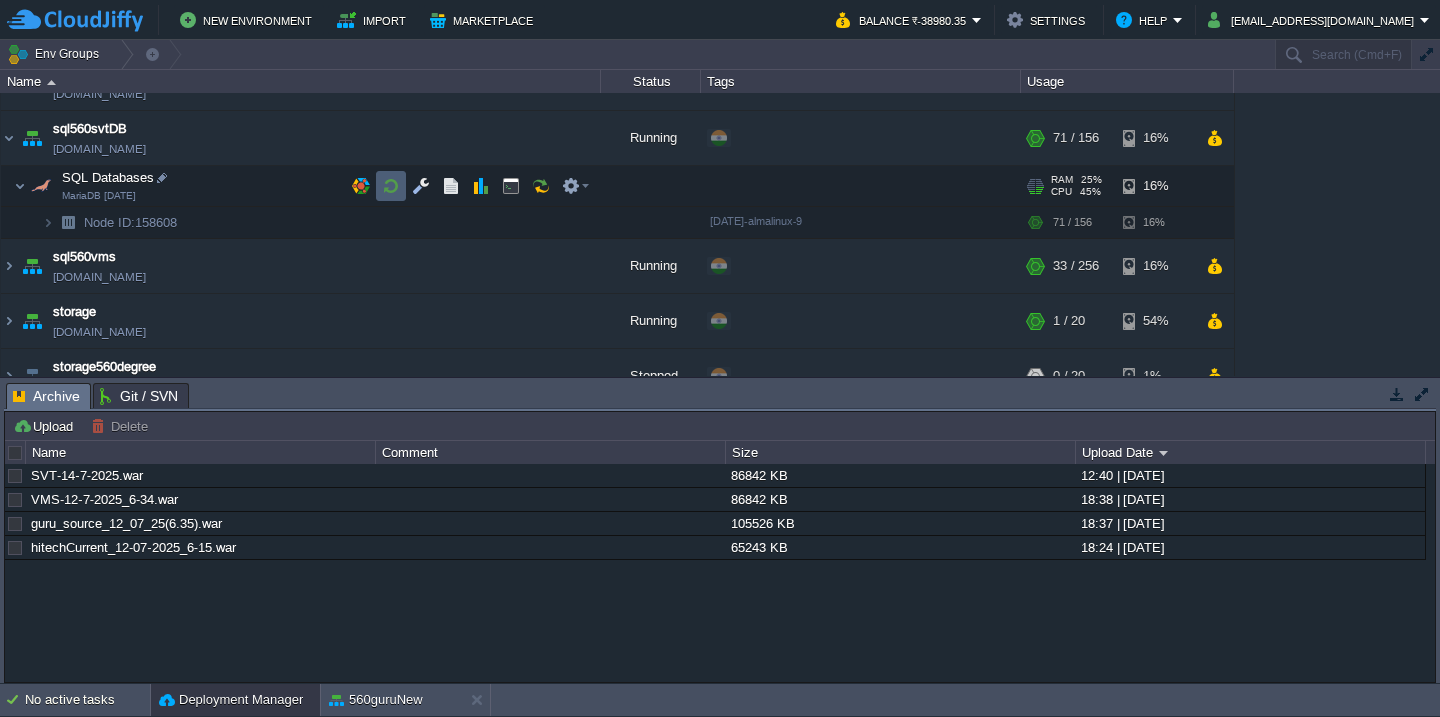 click at bounding box center [391, 186] 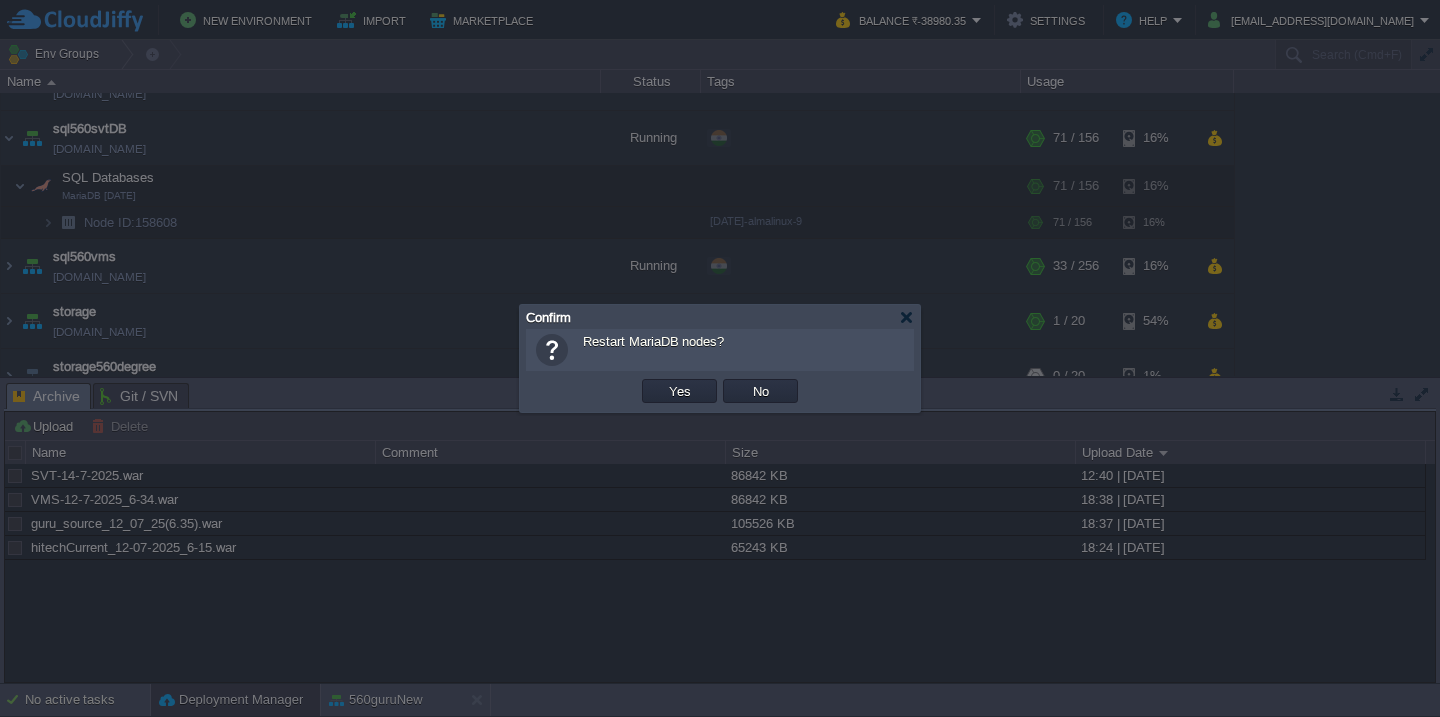type 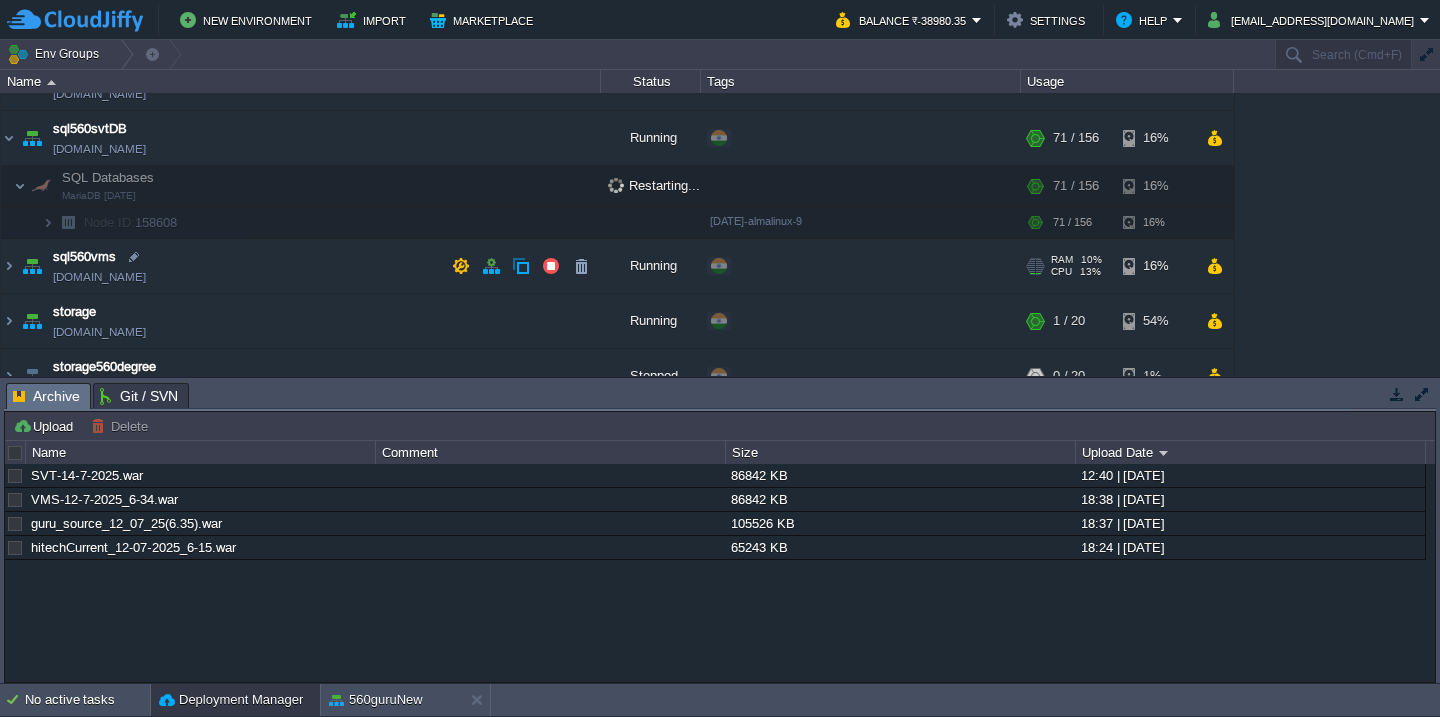 click on "sql560vms [DOMAIN_NAME]" at bounding box center (301, 266) 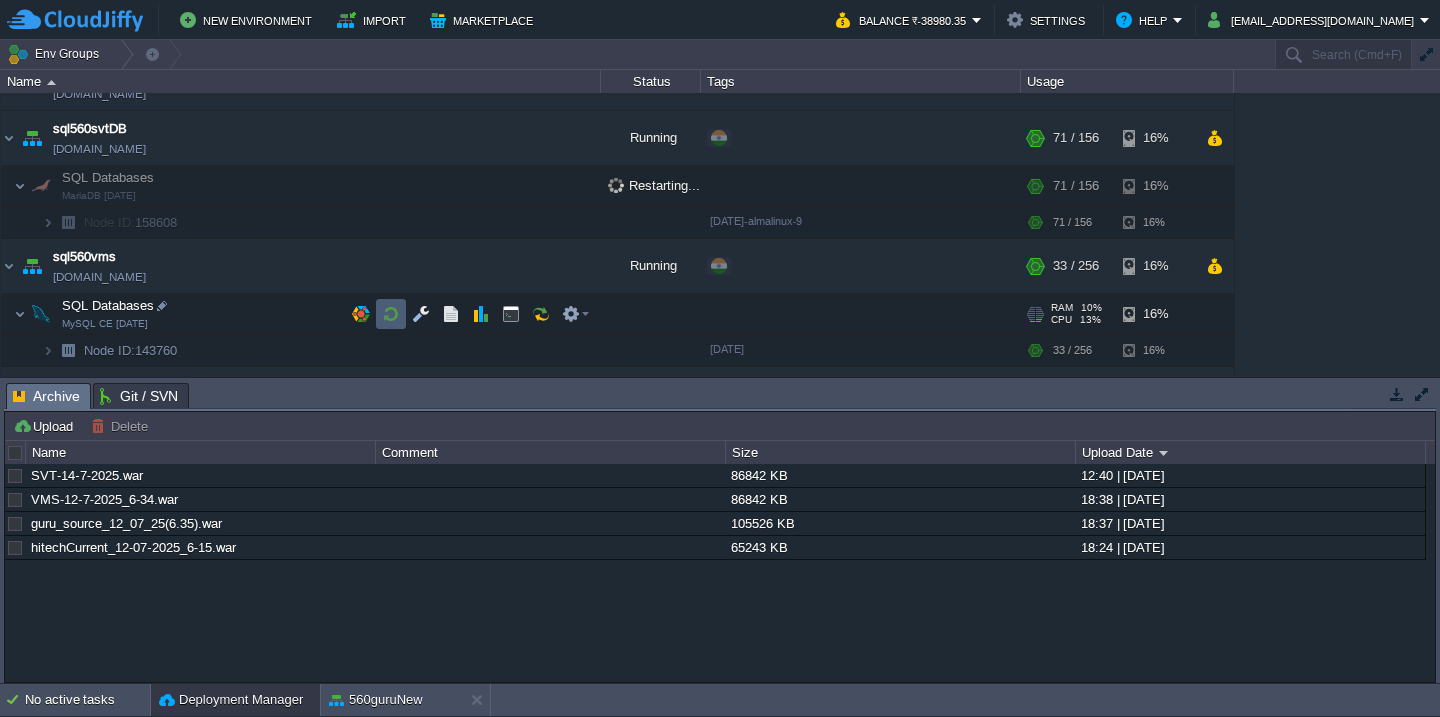 click at bounding box center [391, 314] 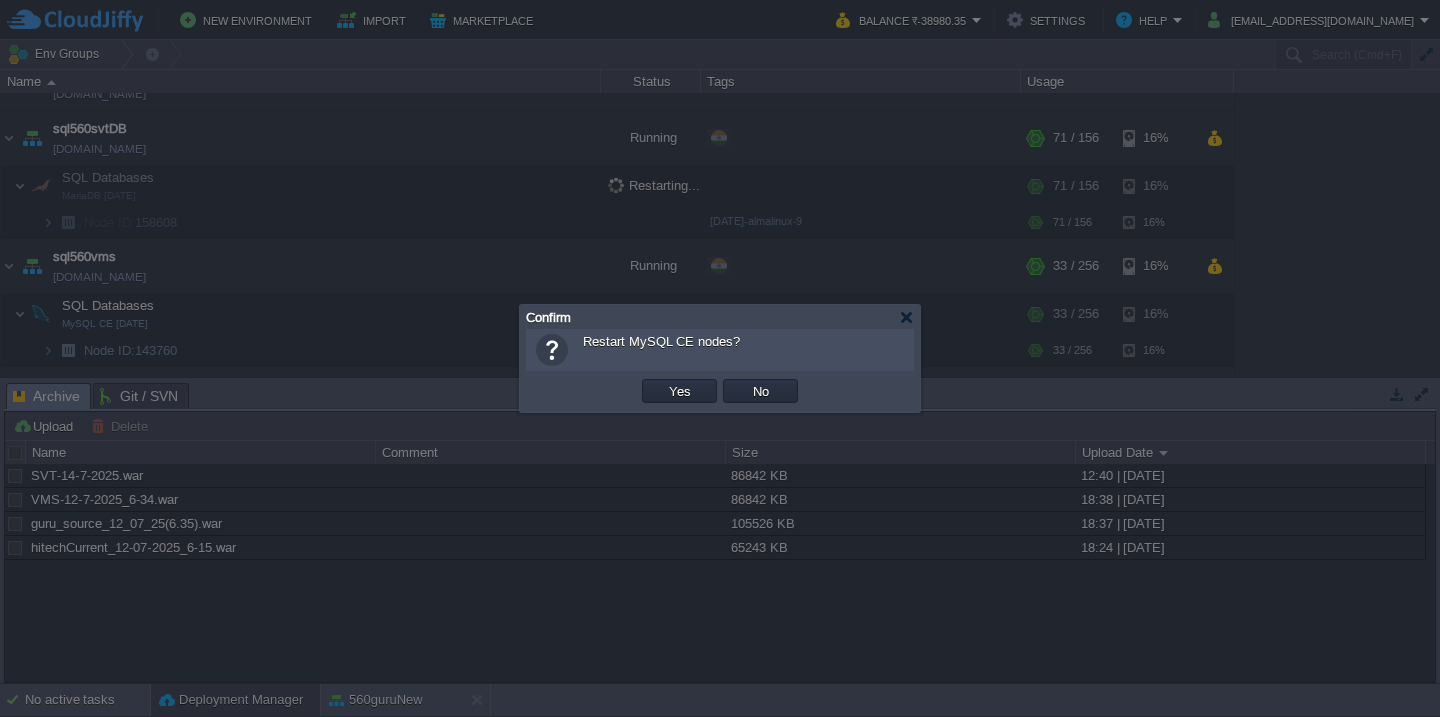 type 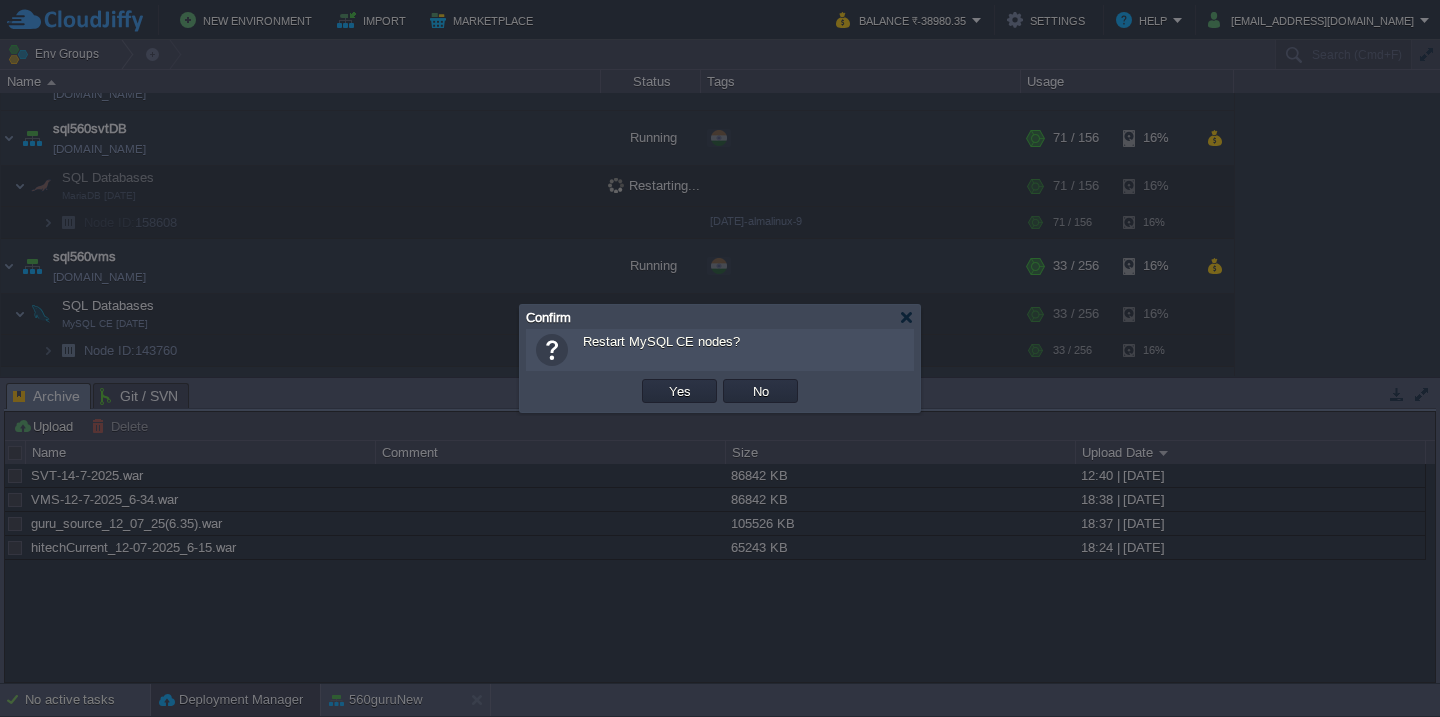 click on "Yes" at bounding box center (680, 391) 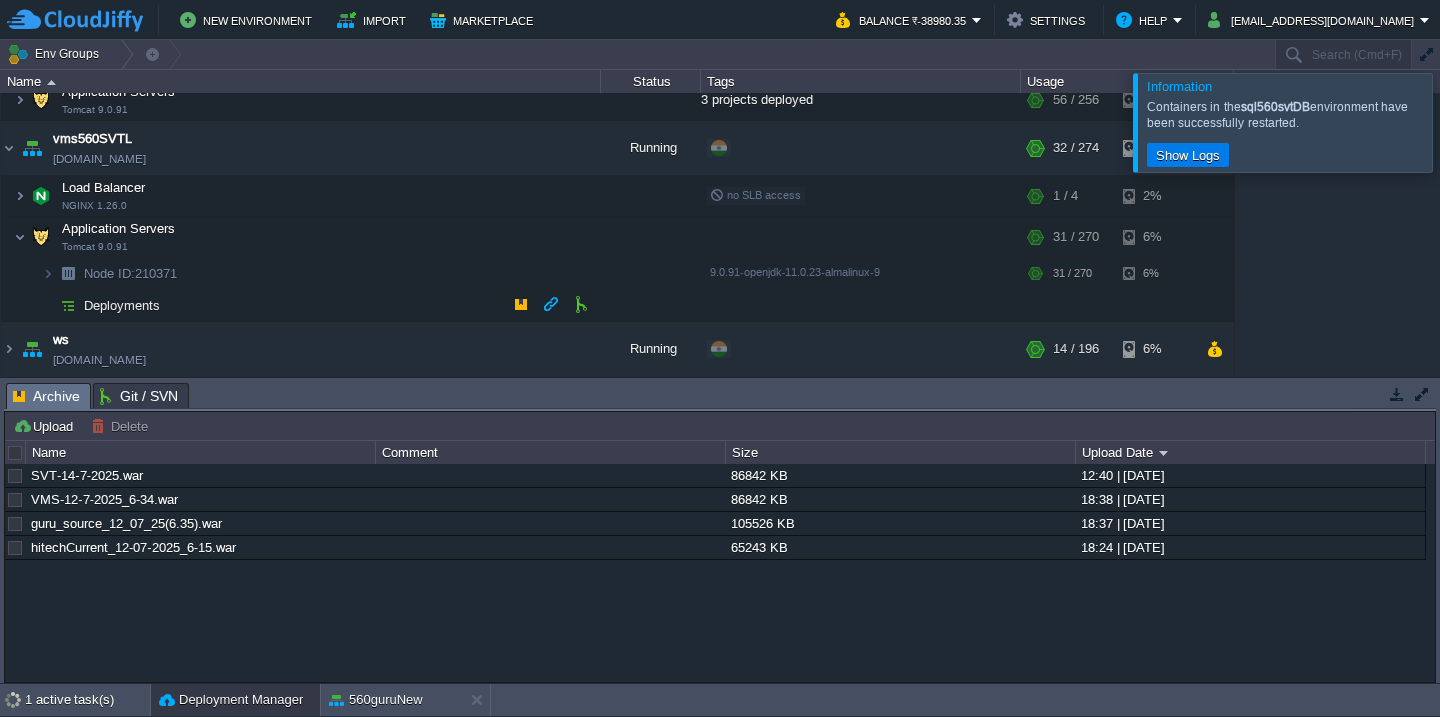 scroll, scrollTop: 1500, scrollLeft: 0, axis: vertical 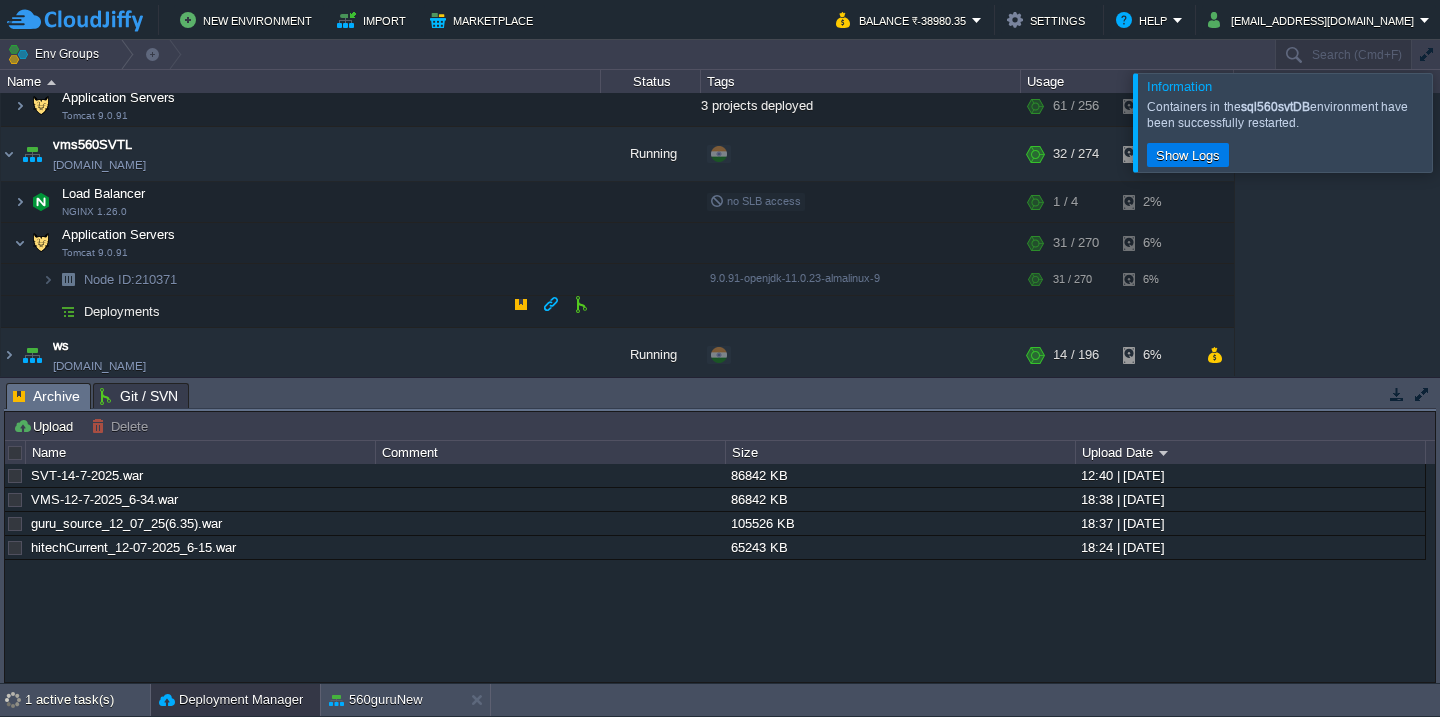 click on "Deployments" at bounding box center [301, 312] 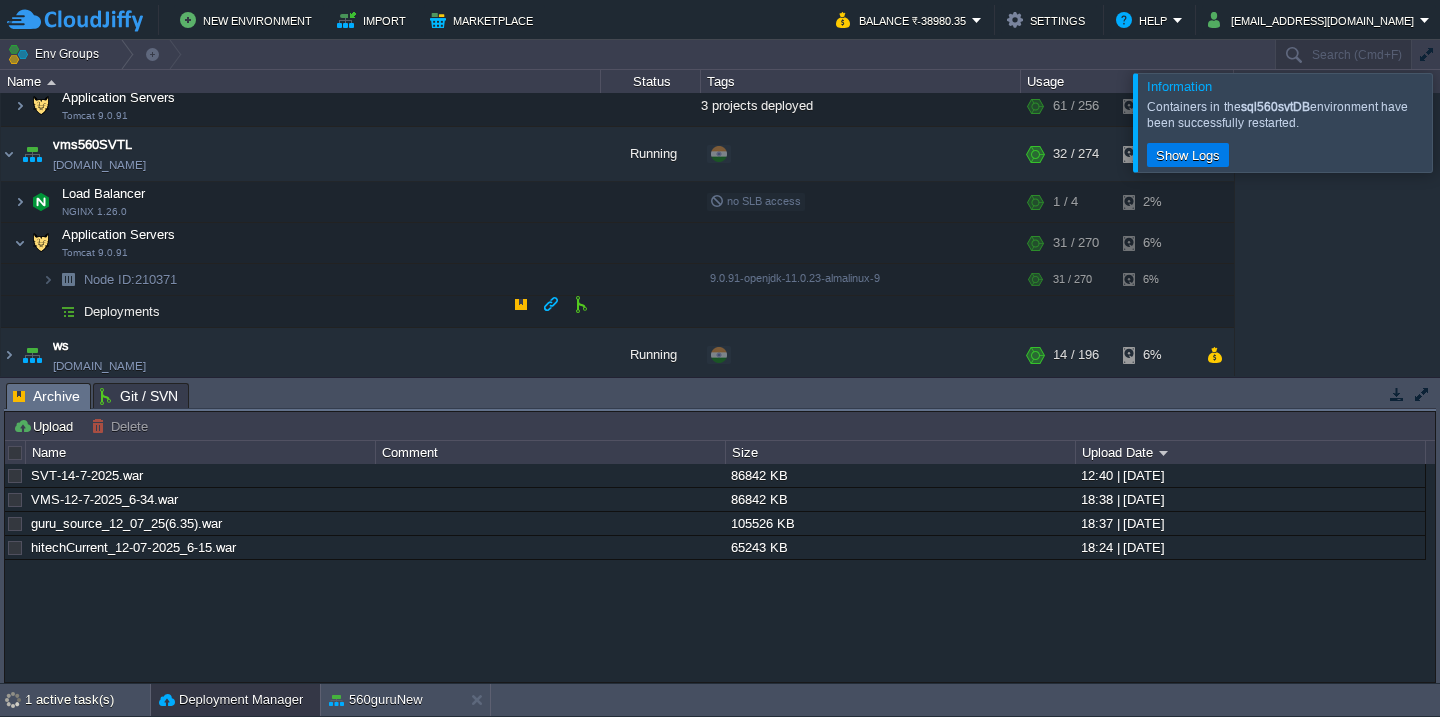 click on "Deployments" at bounding box center (301, 312) 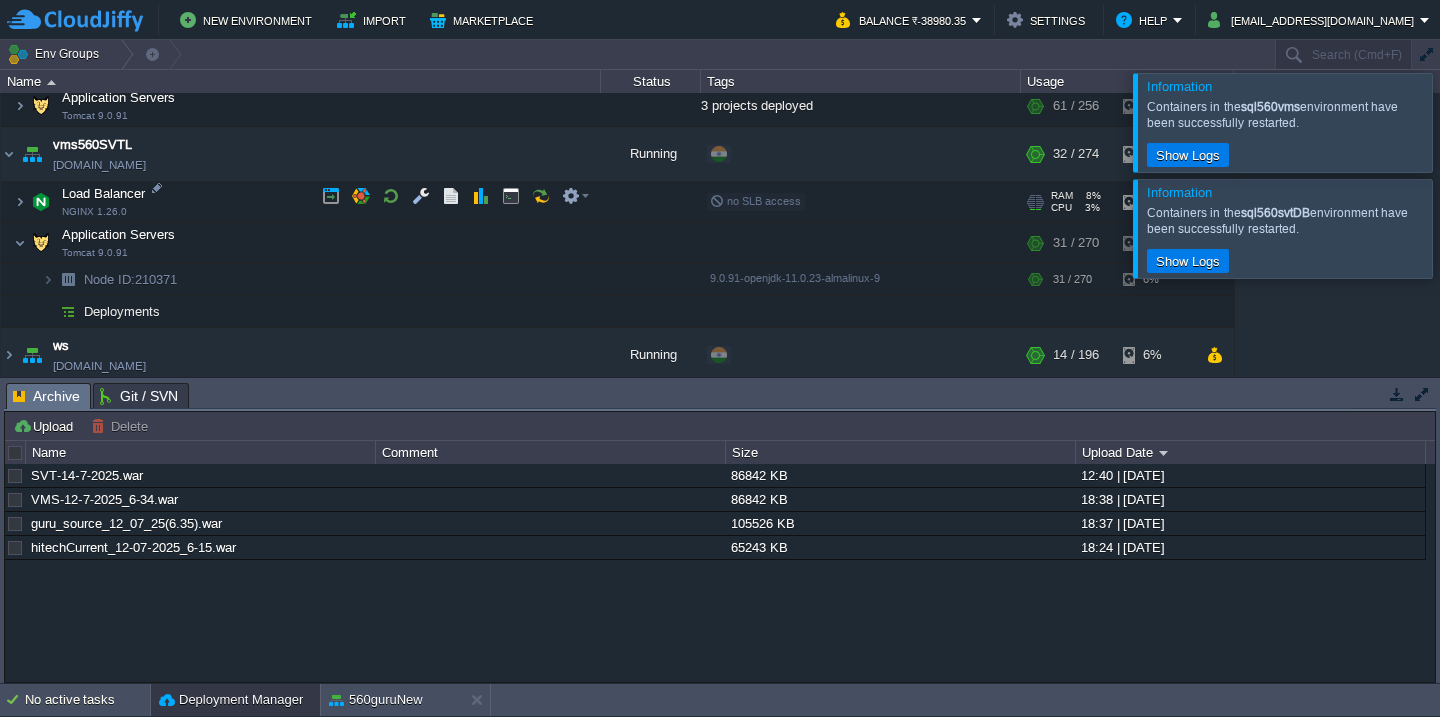 scroll, scrollTop: 1421, scrollLeft: 0, axis: vertical 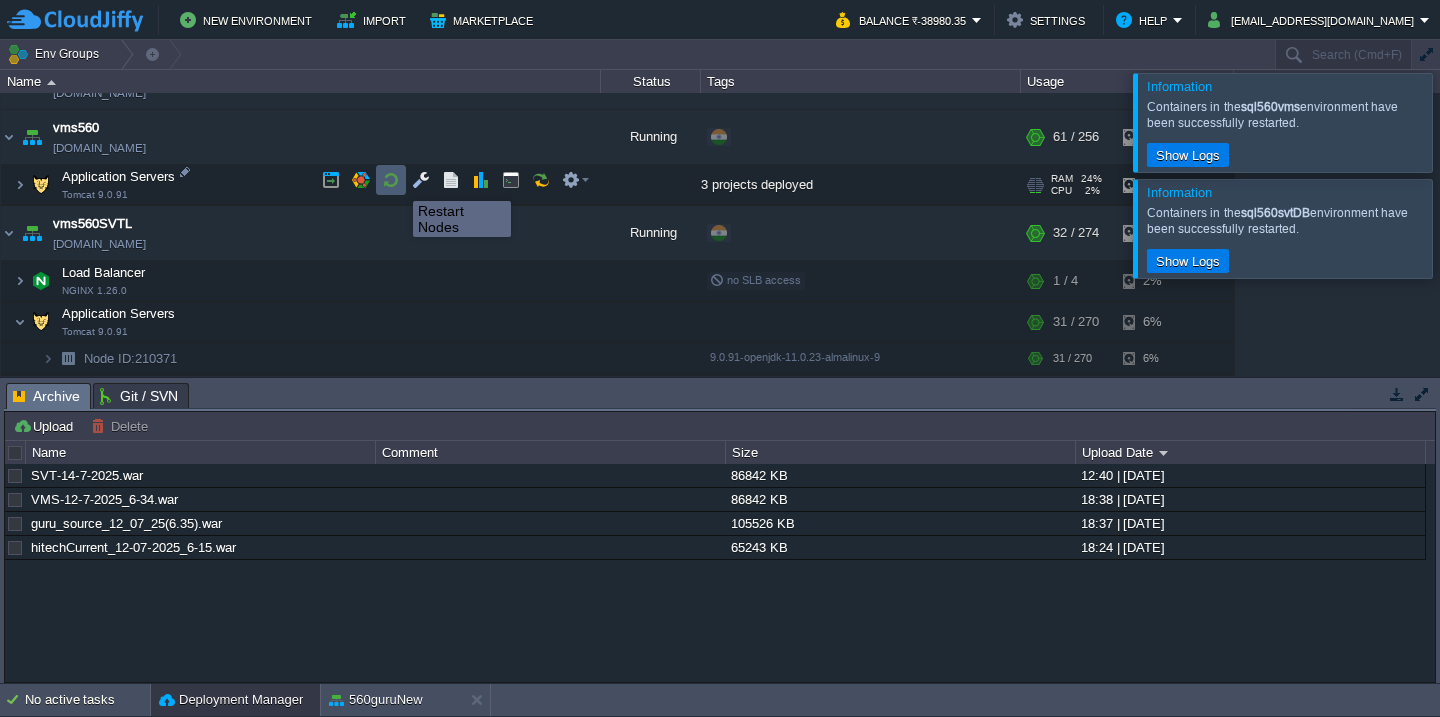 click at bounding box center (391, 180) 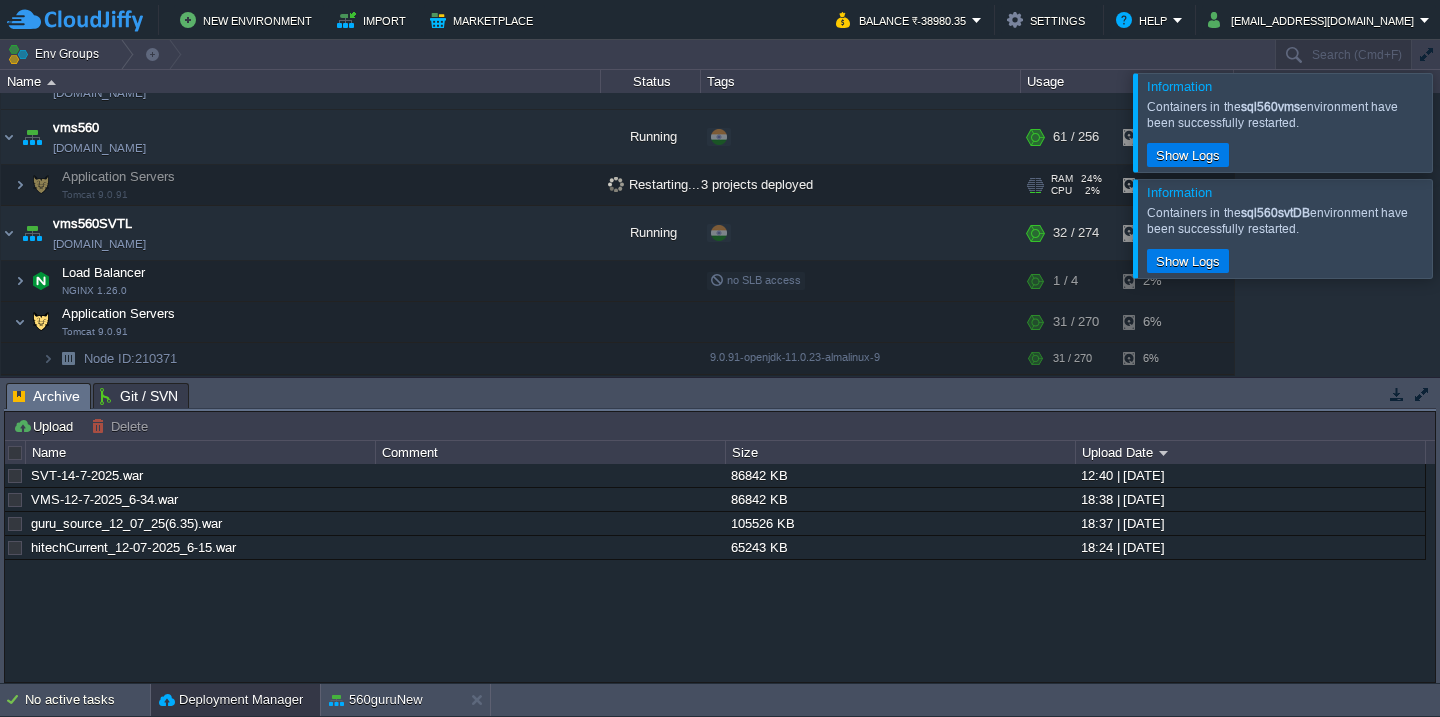 scroll, scrollTop: 1332, scrollLeft: 0, axis: vertical 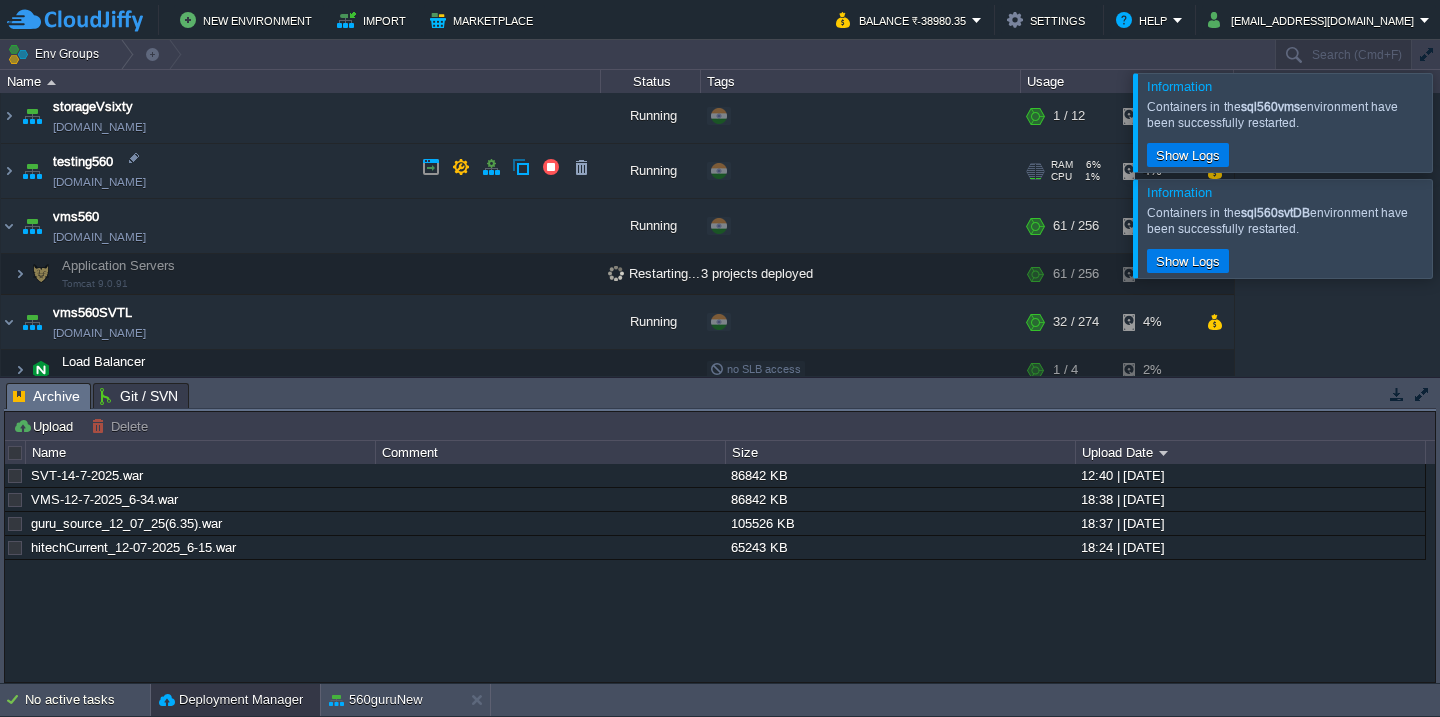 click on "testing560 [DOMAIN_NAME]" at bounding box center (301, 171) 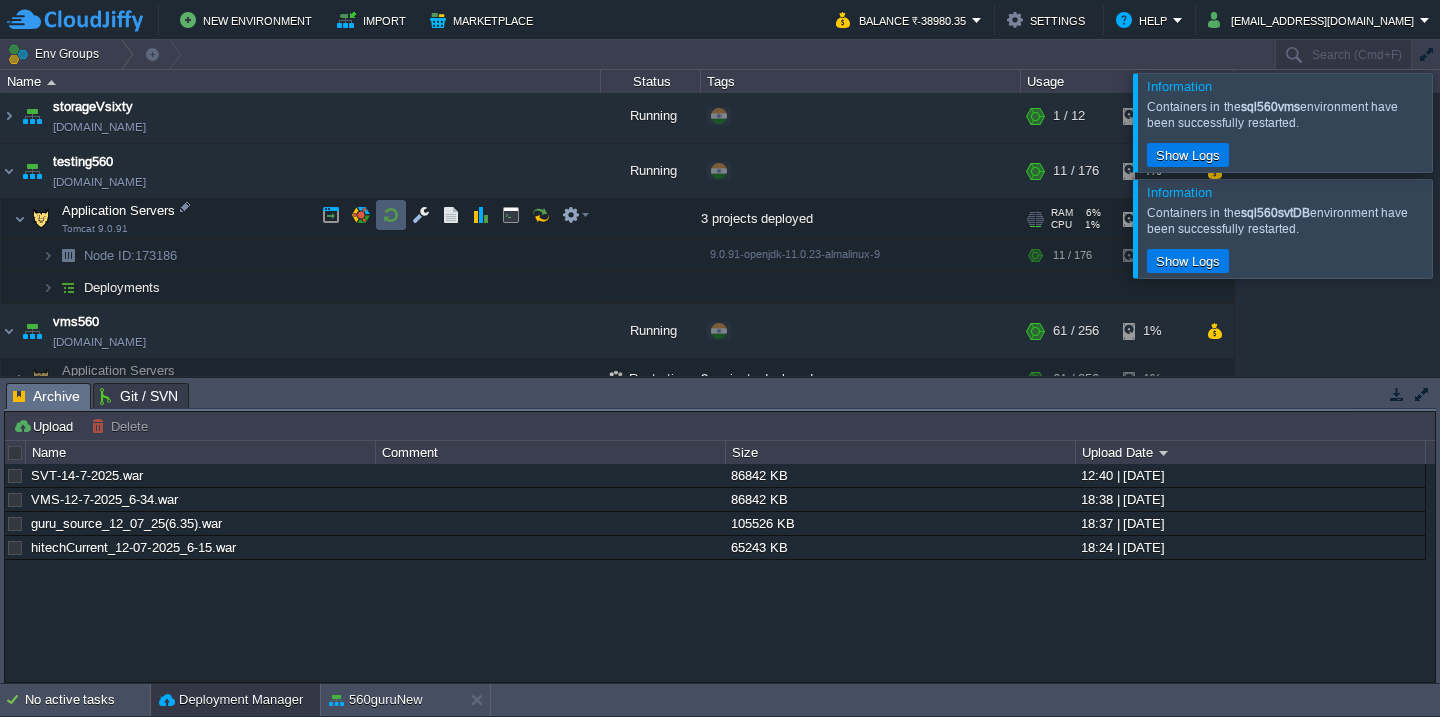 click at bounding box center [391, 215] 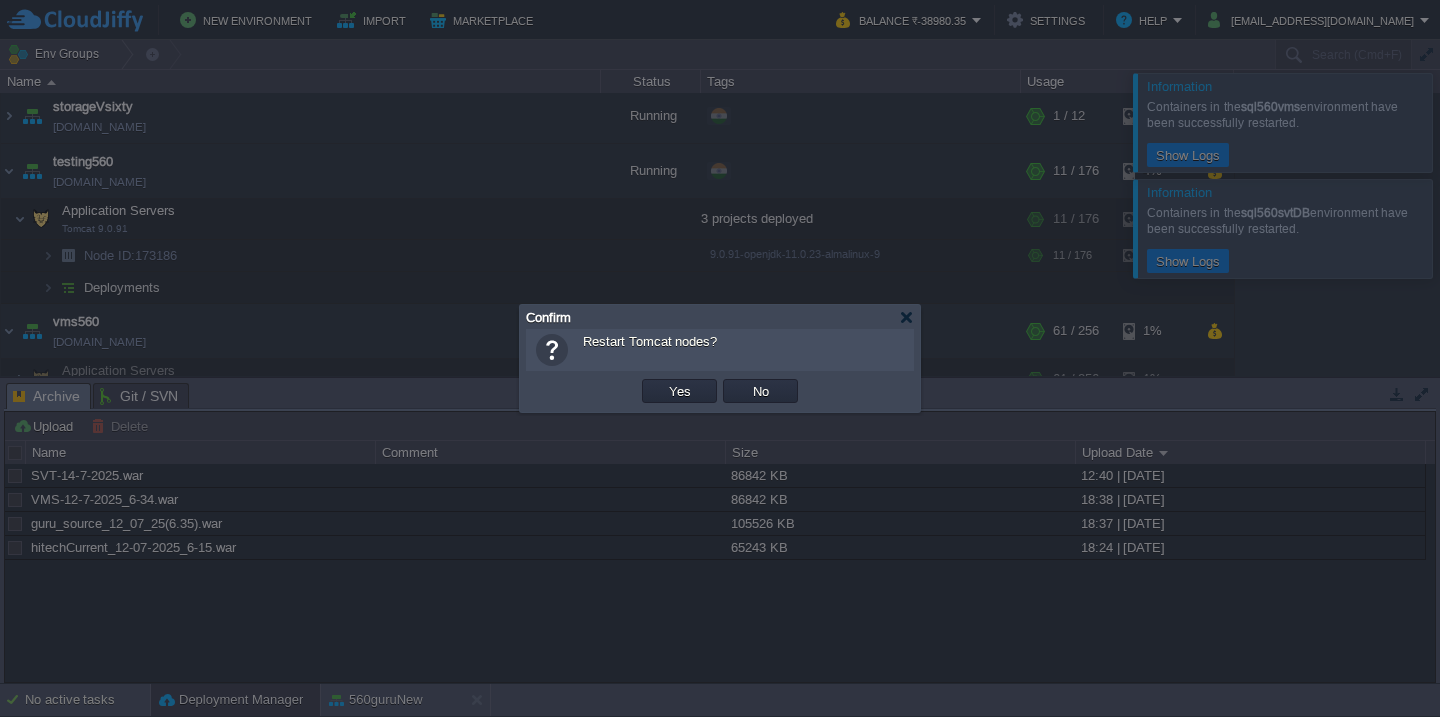 type 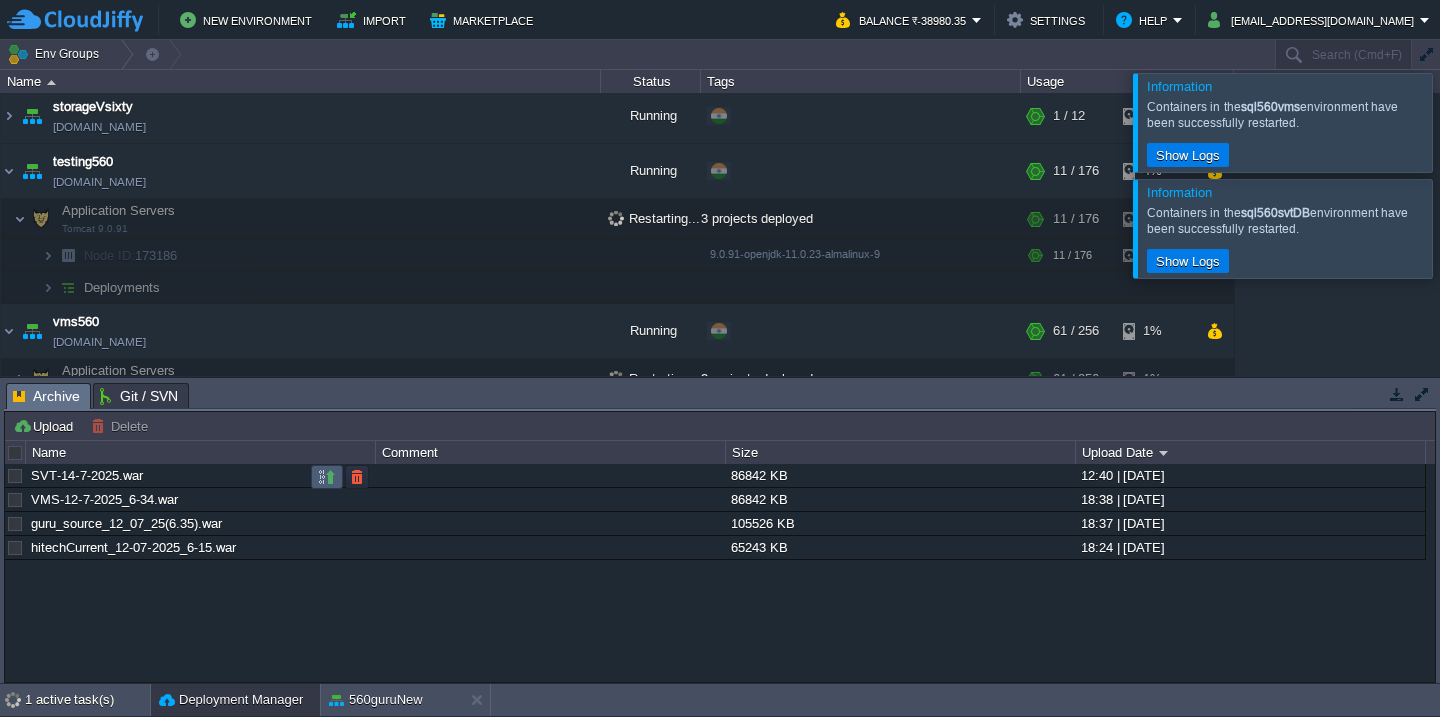 click at bounding box center [327, 477] 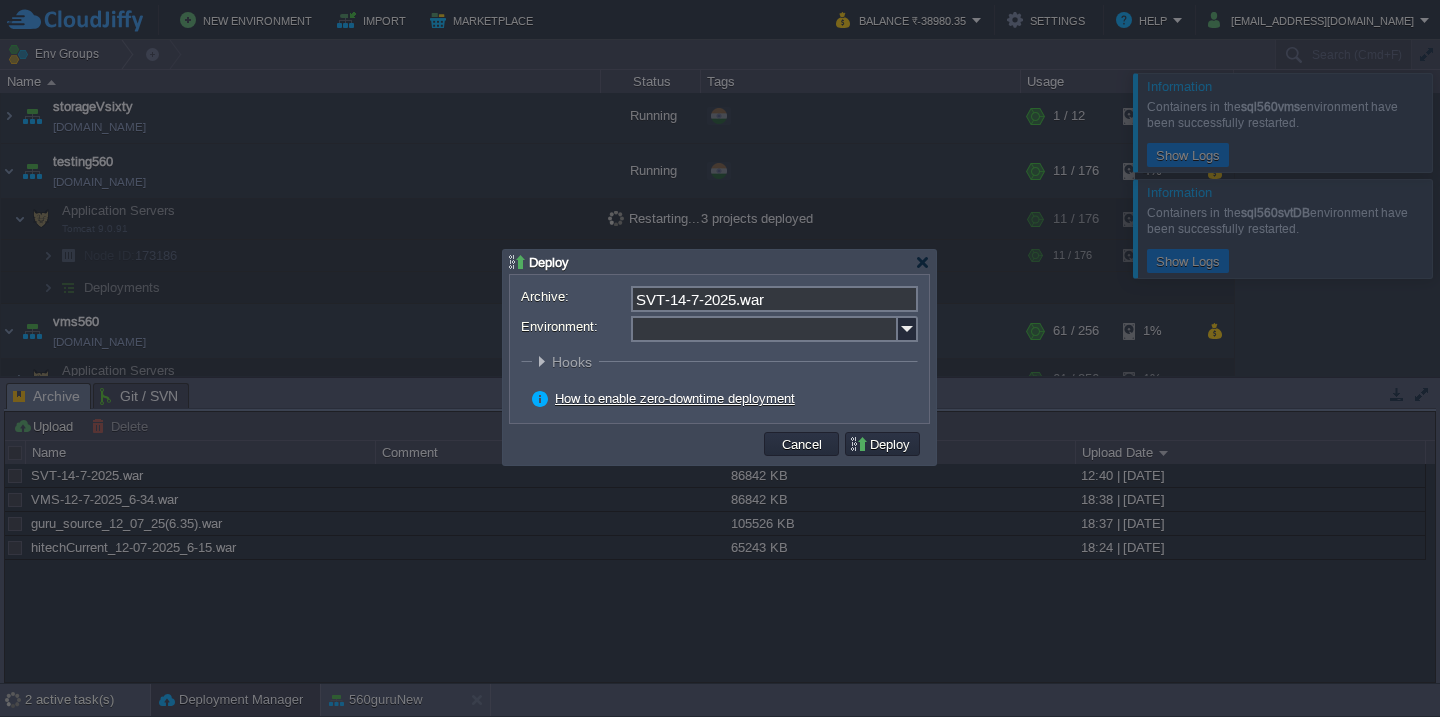 click on "Environment:" at bounding box center (764, 329) 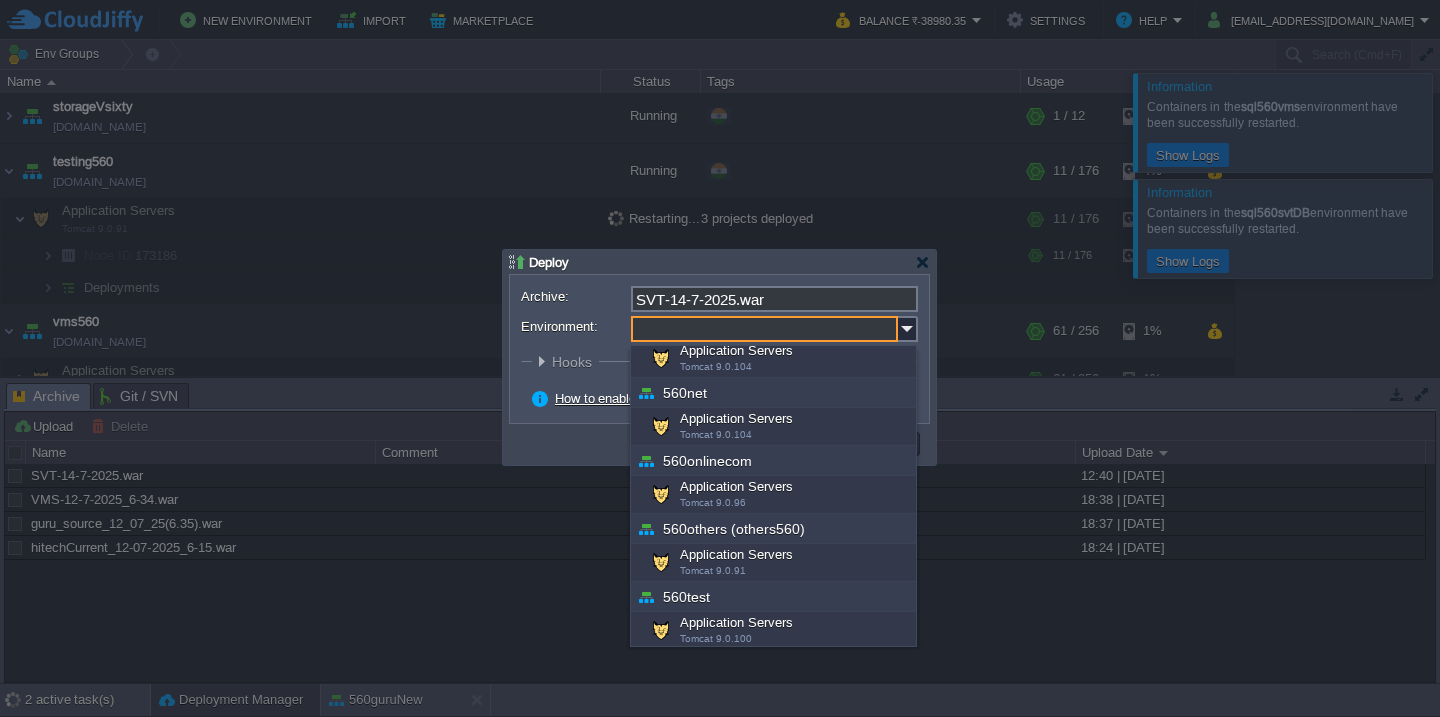 scroll, scrollTop: 652, scrollLeft: 0, axis: vertical 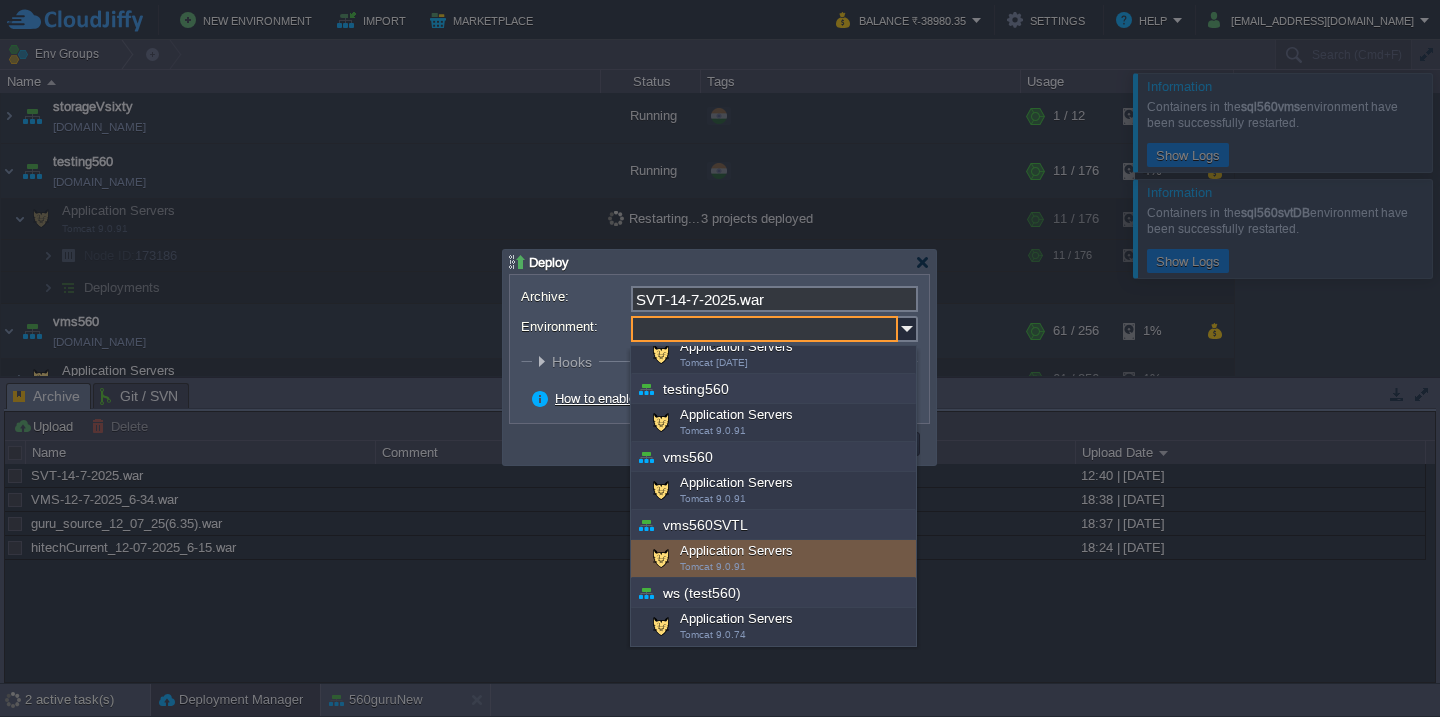 click on "Application Servers Tomcat 9.0.91" at bounding box center [773, 559] 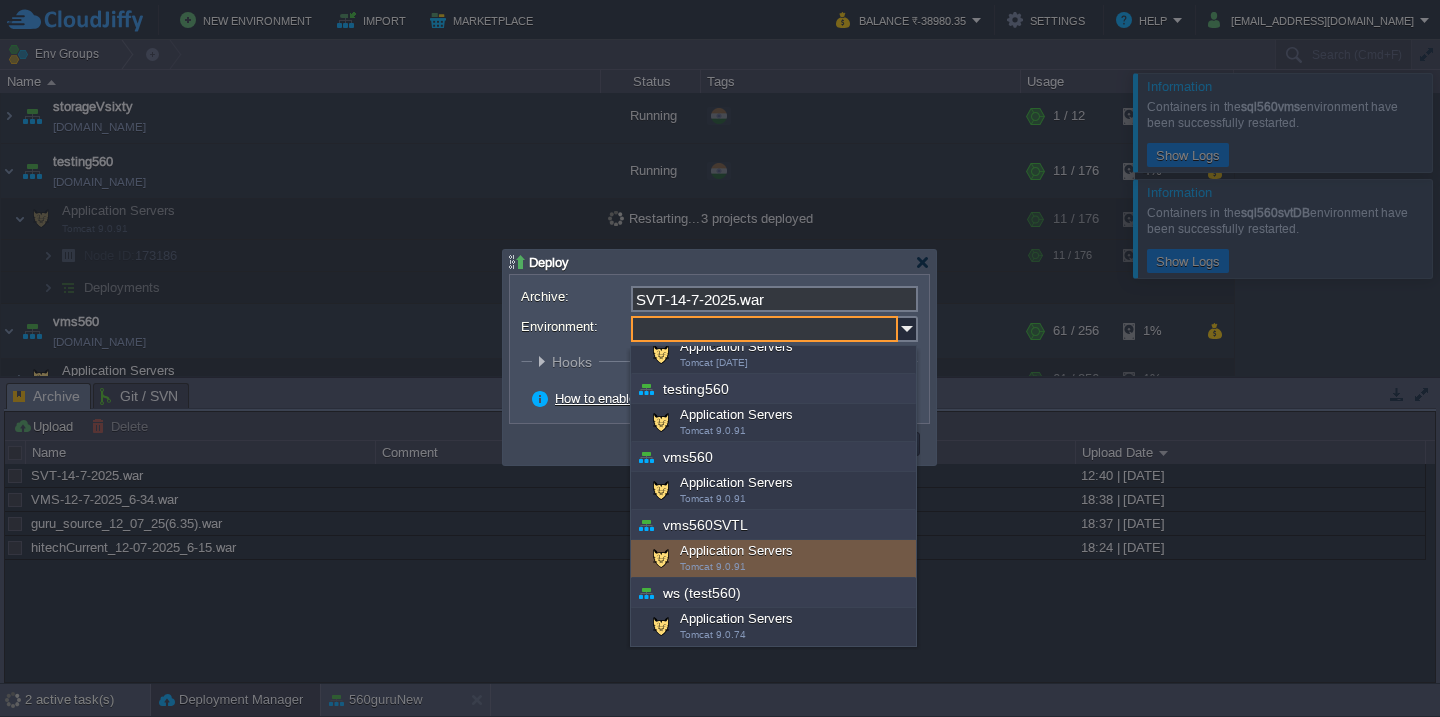 type on "Application Servers (vms560SVTL)" 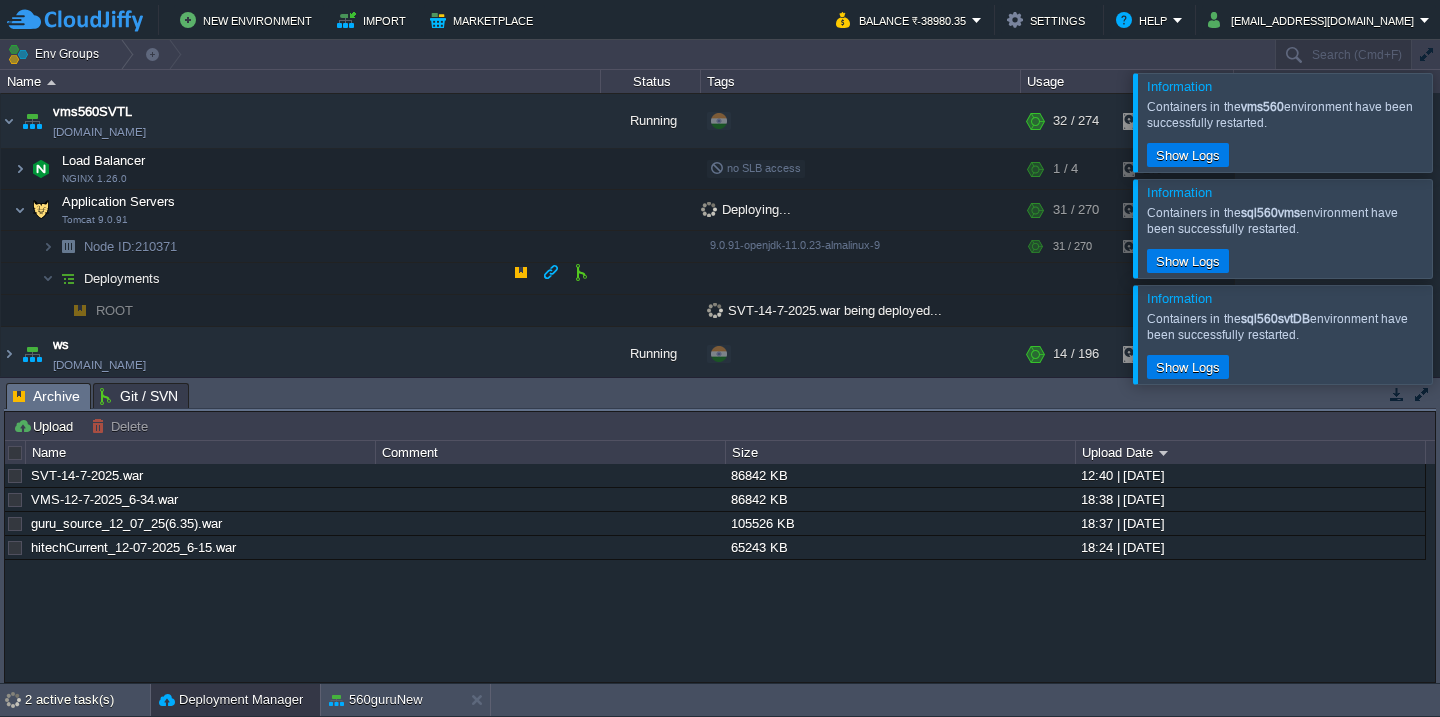 scroll, scrollTop: 1635, scrollLeft: 0, axis: vertical 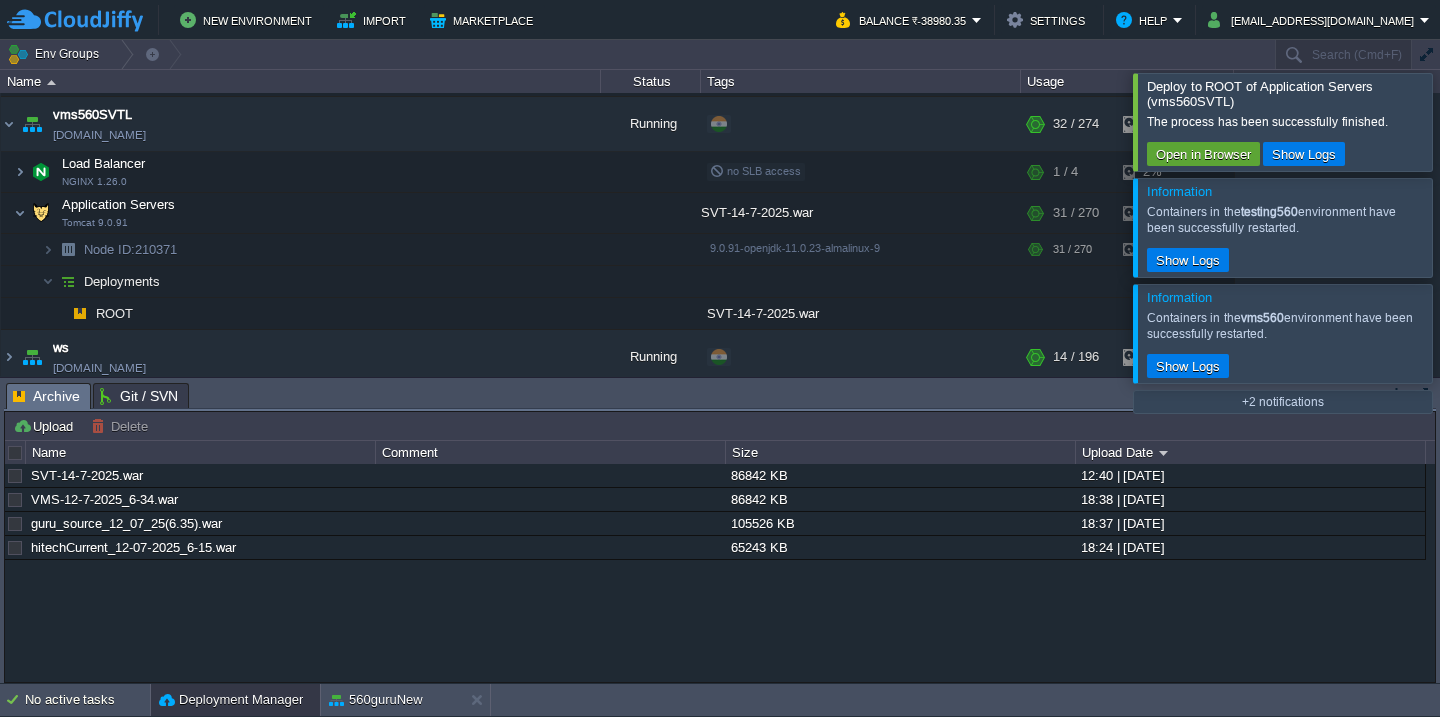 click at bounding box center (1464, 121) 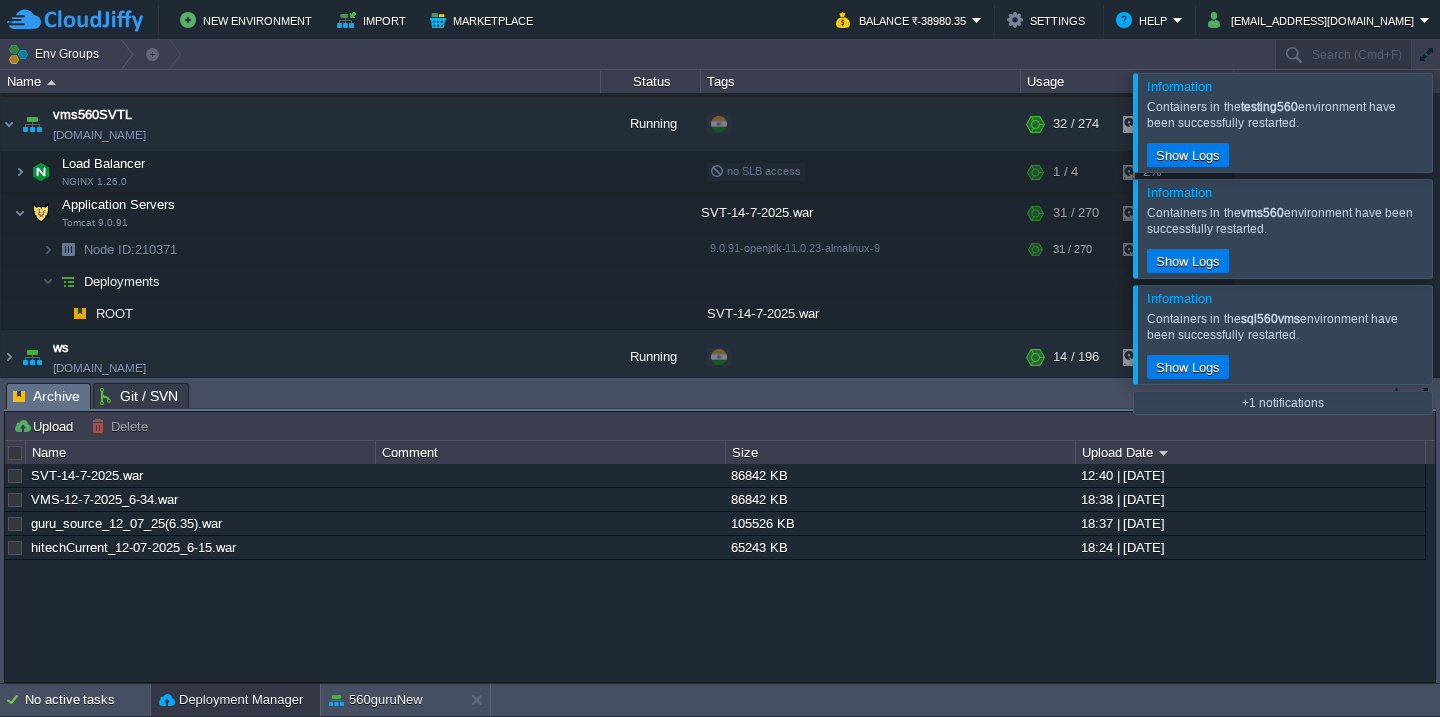 click at bounding box center [1464, 122] 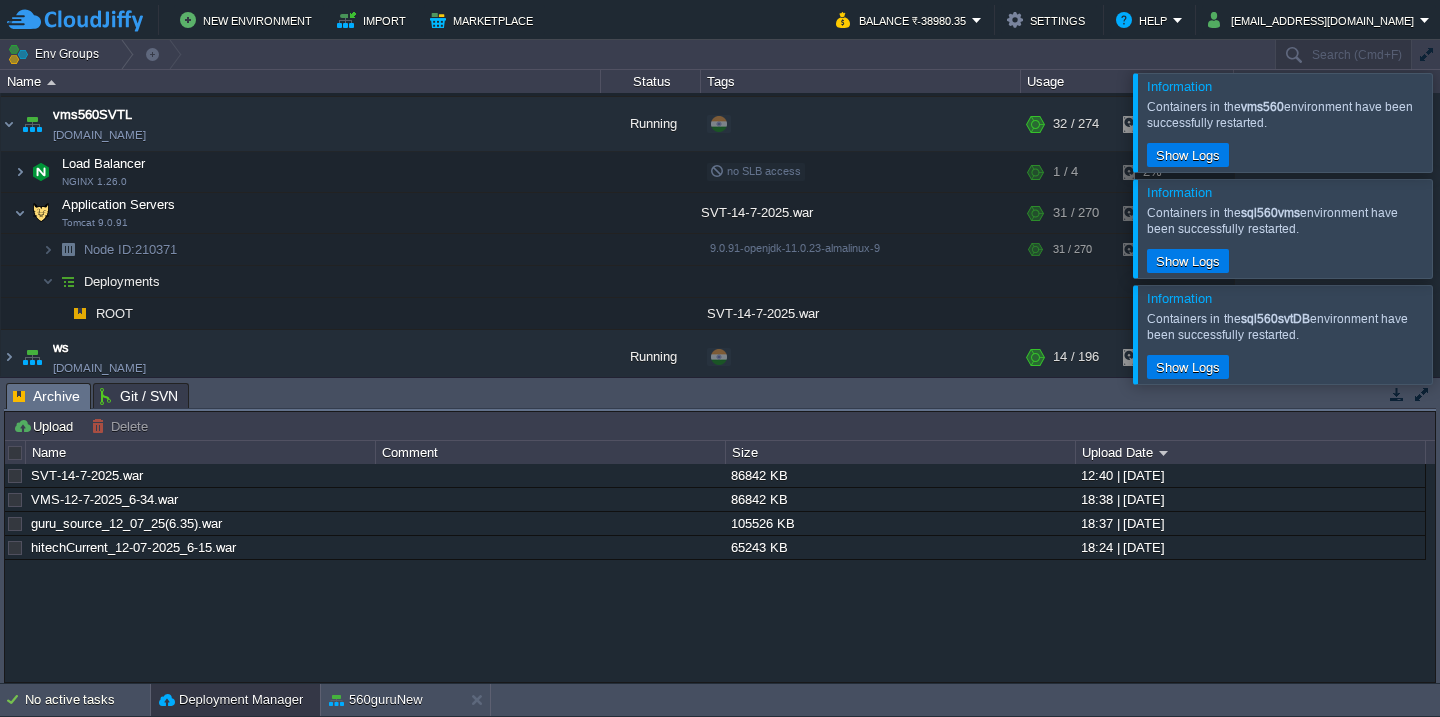 click at bounding box center [1464, 122] 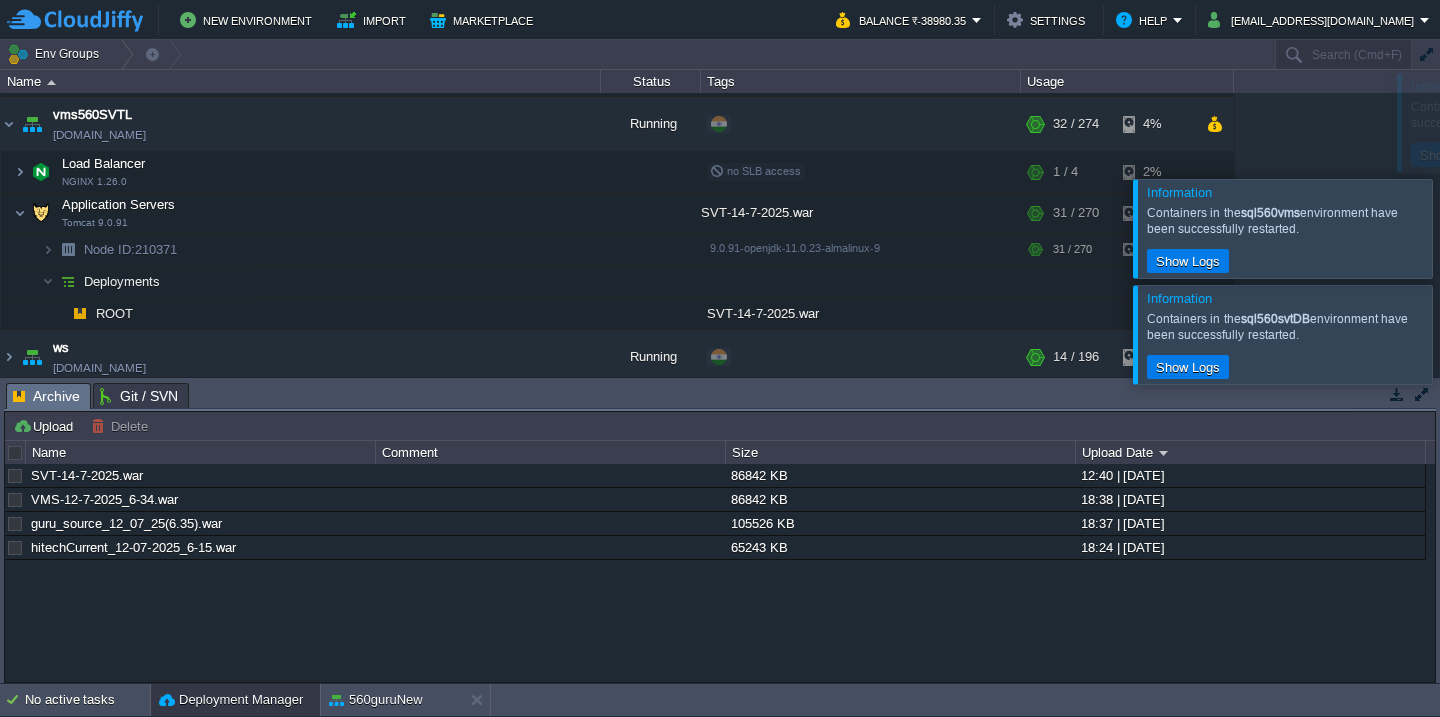 click at bounding box center [1464, 228] 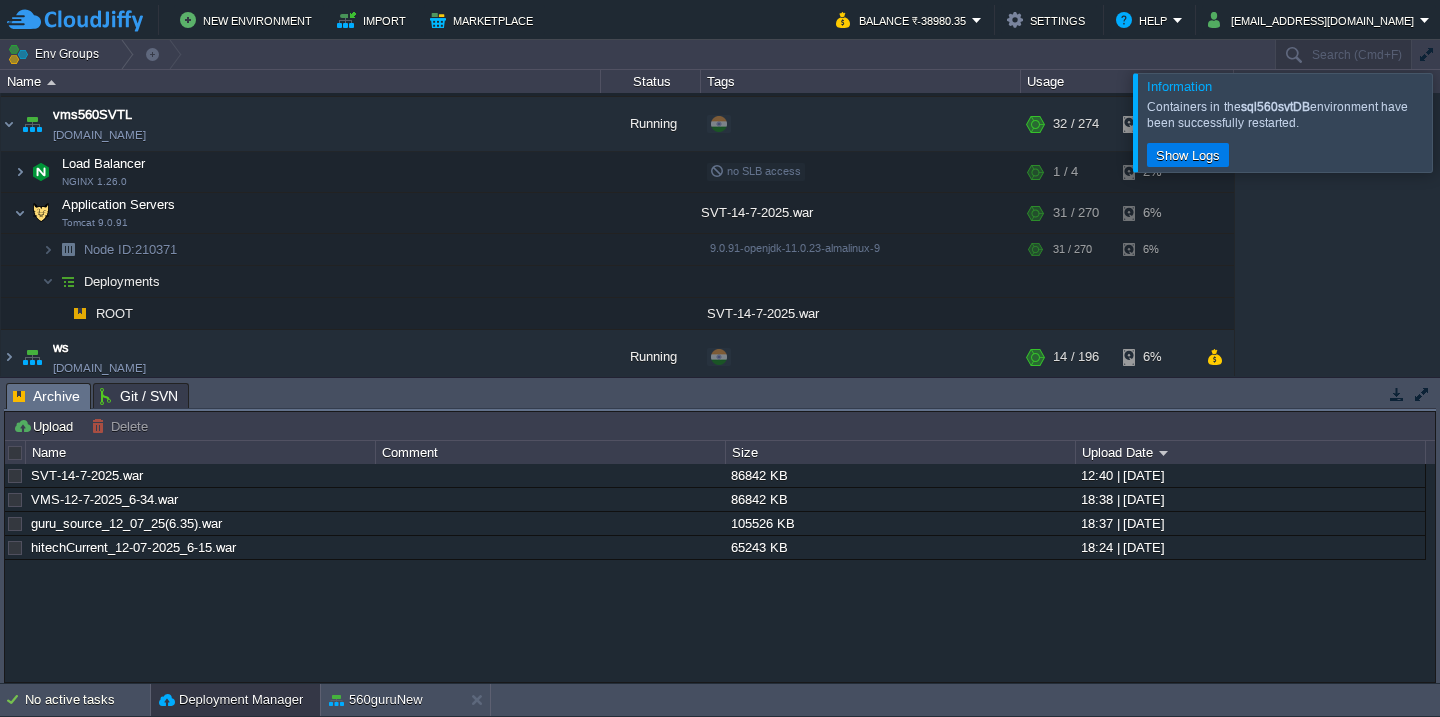 click at bounding box center [1464, 122] 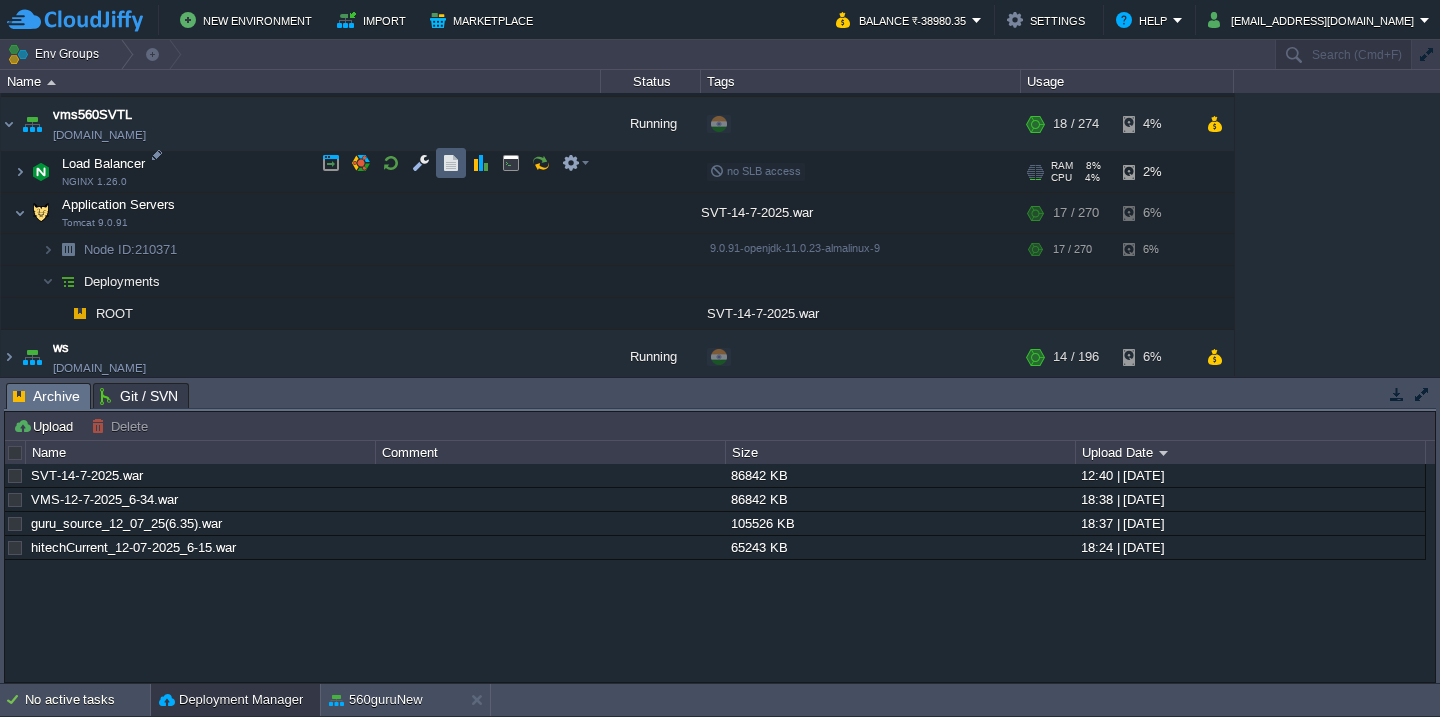 click at bounding box center [451, 163] 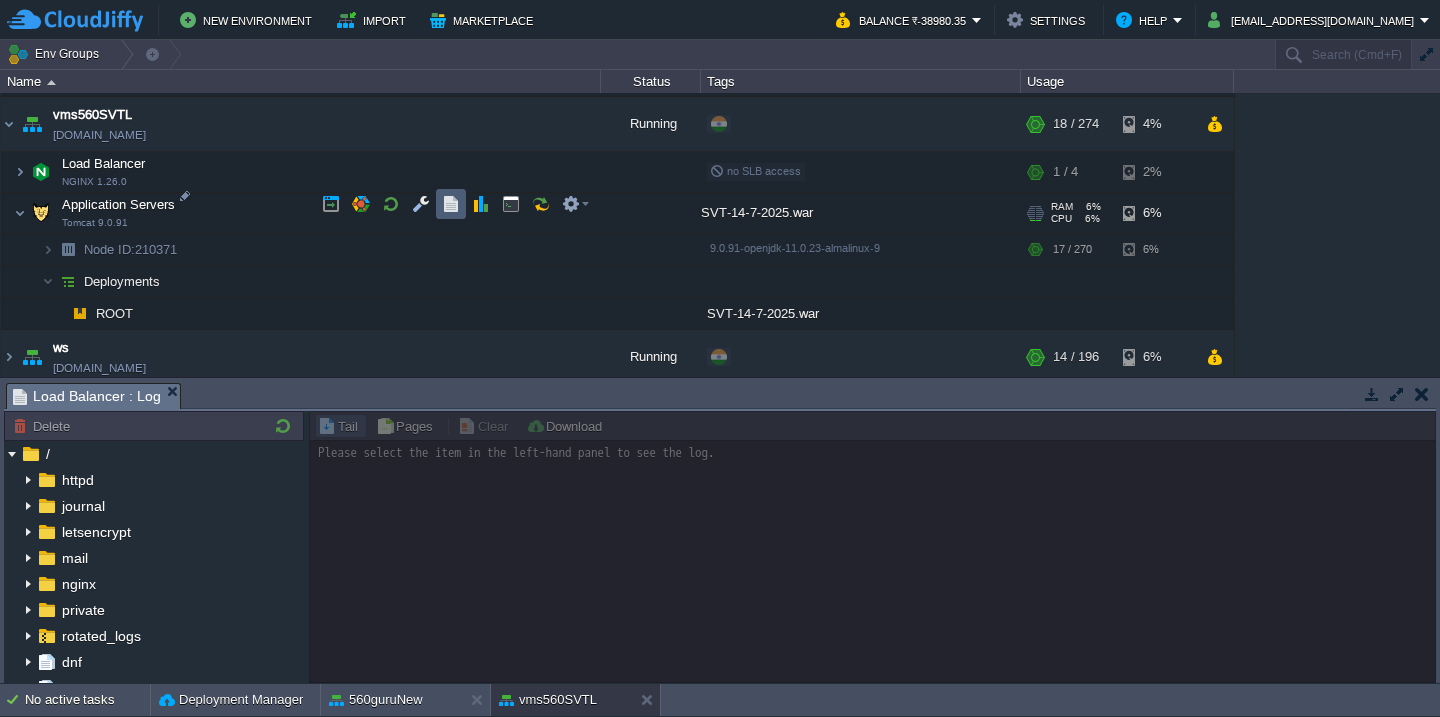 click at bounding box center [451, 204] 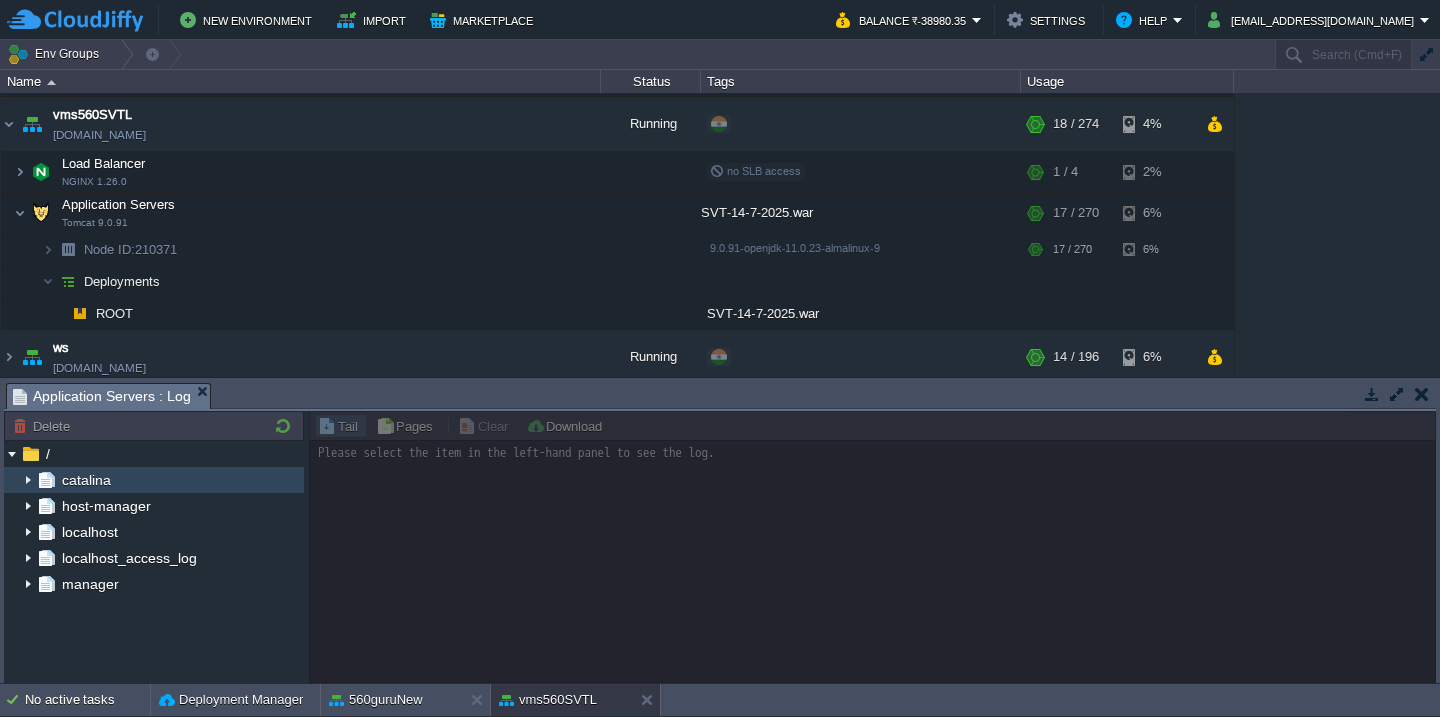 click at bounding box center (28, 480) 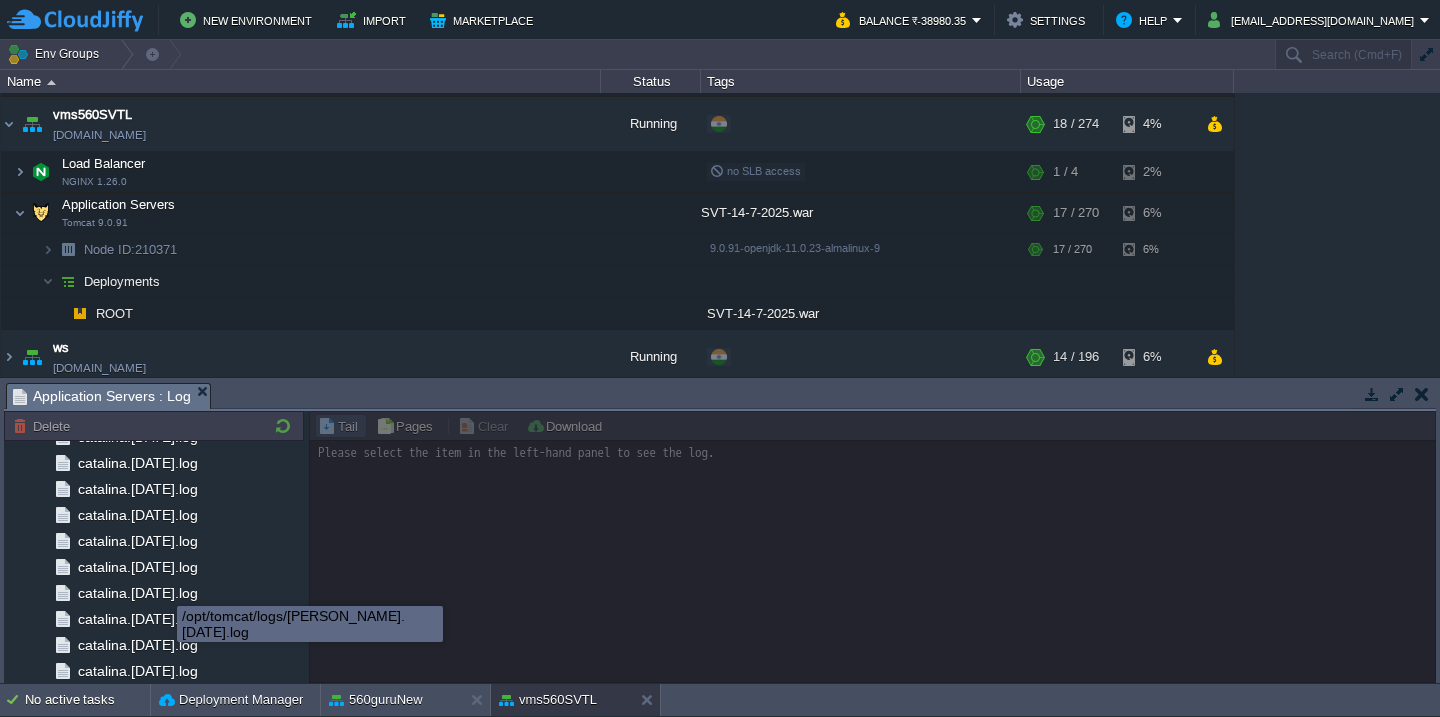 scroll, scrollTop: 1787, scrollLeft: 0, axis: vertical 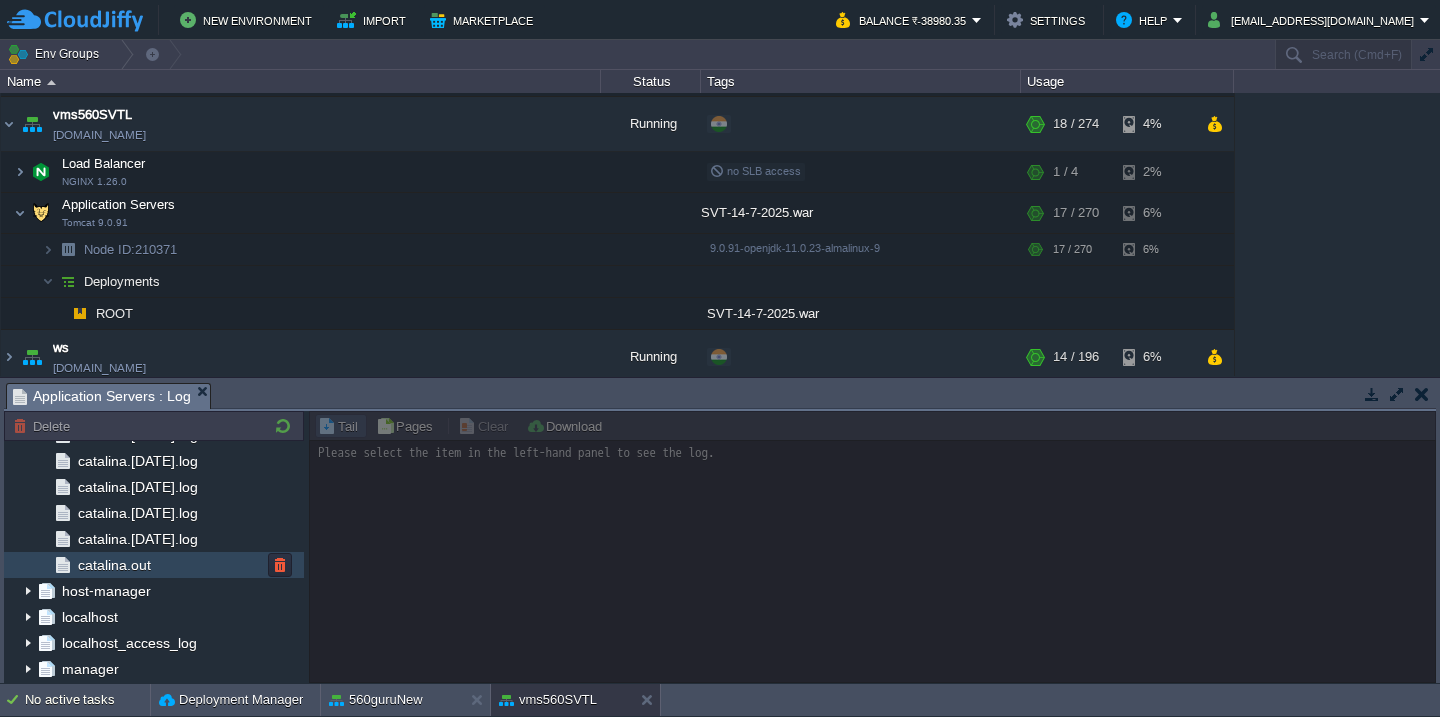 click on "catalina.out" at bounding box center [154, 565] 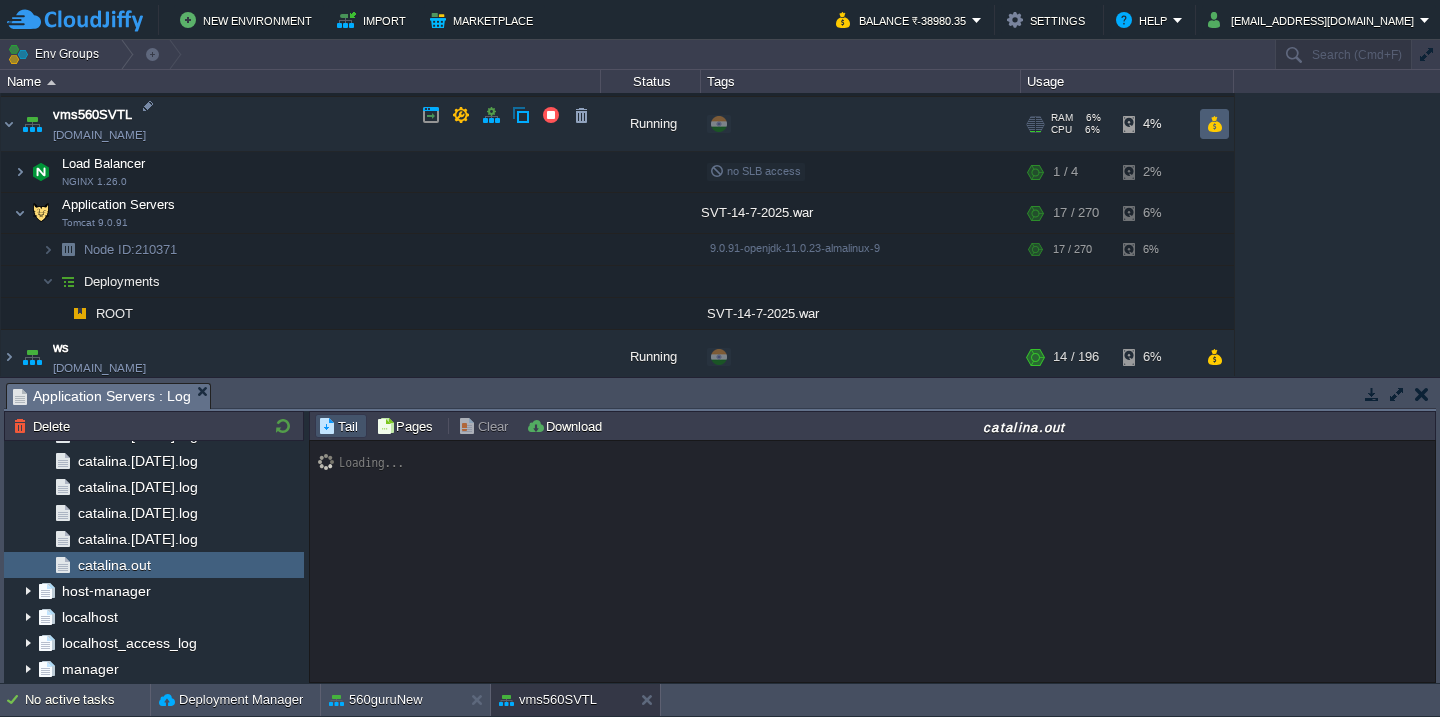 click at bounding box center [1214, 124] 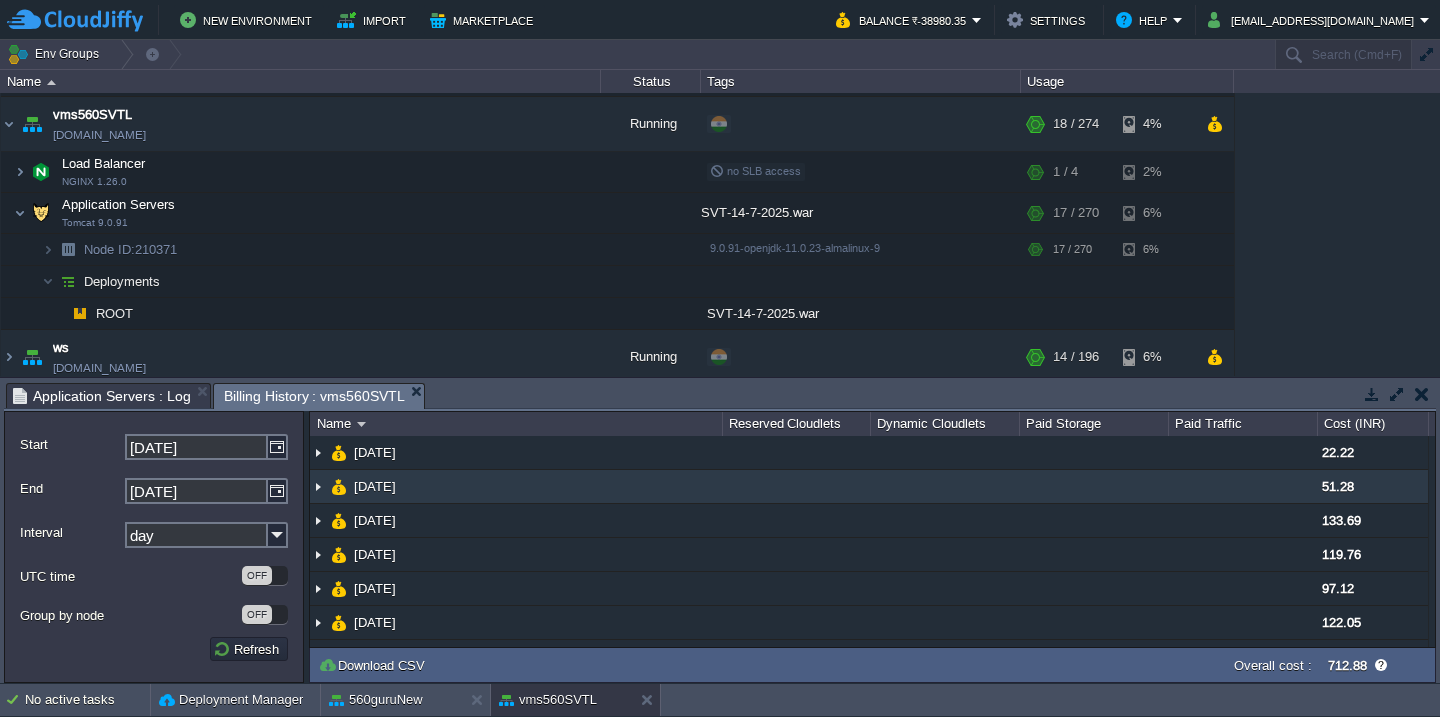 click on "[DATE]" at bounding box center [516, 487] 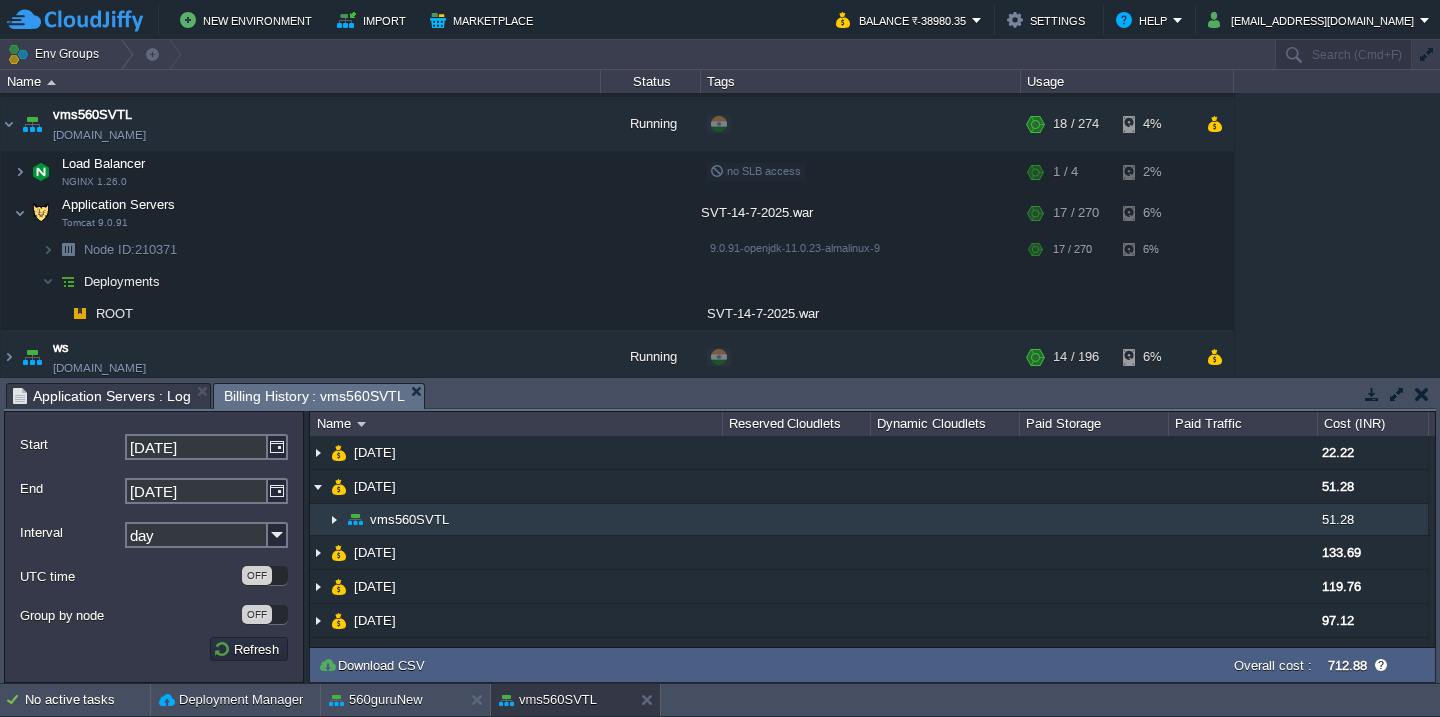 click on "vms560SVTL" at bounding box center [516, 520] 